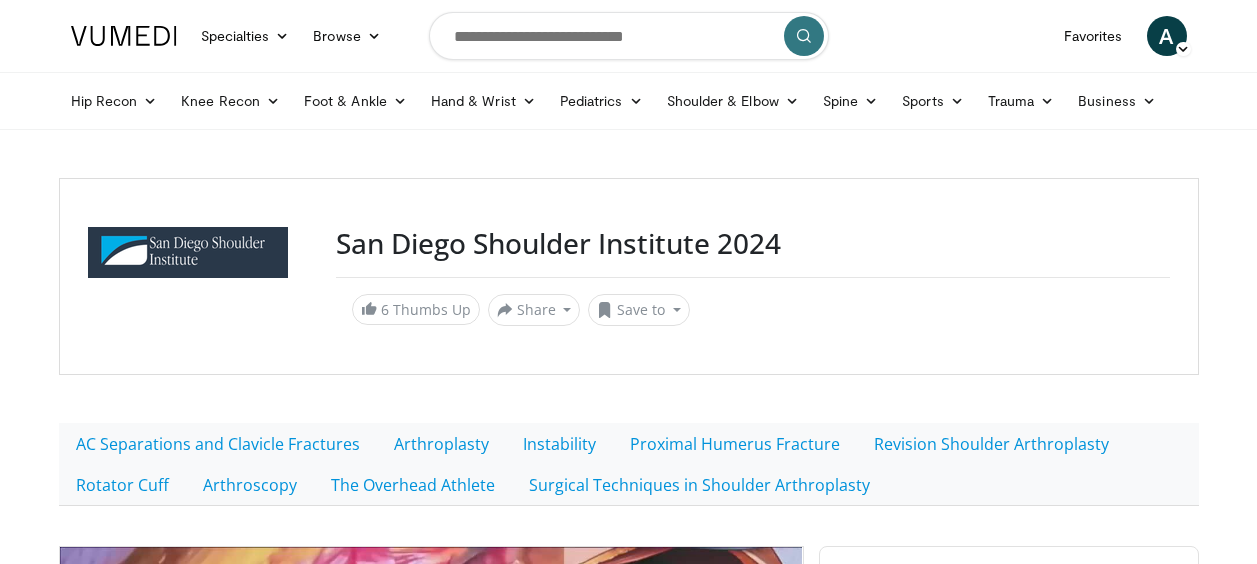 scroll, scrollTop: 500, scrollLeft: 0, axis: vertical 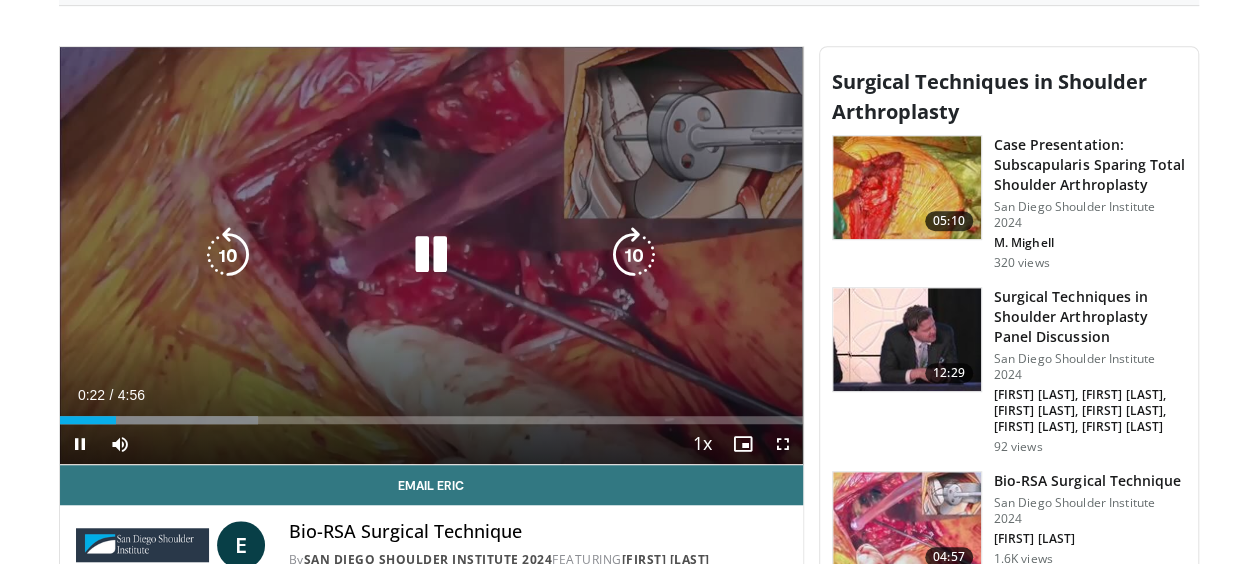 click at bounding box center [634, 255] 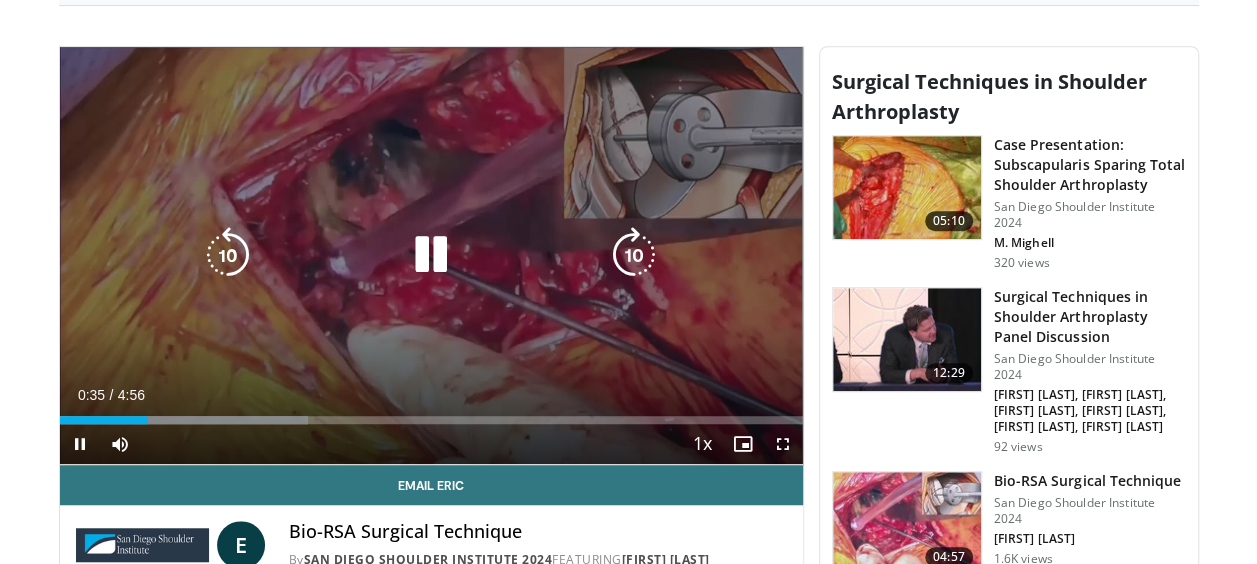 click at bounding box center (228, 255) 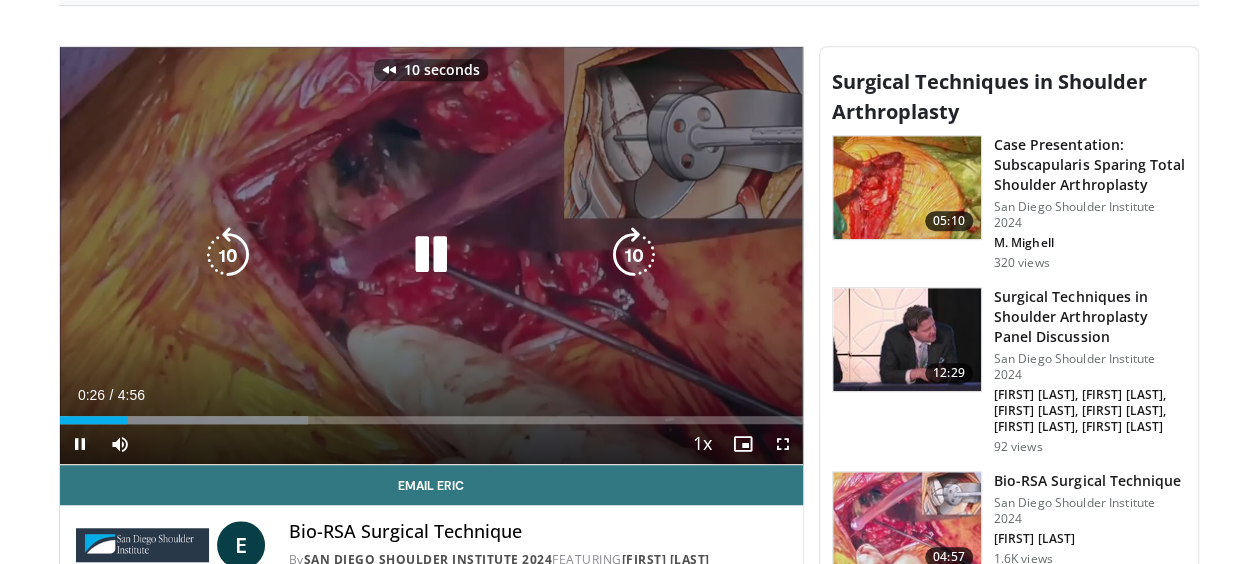 click at bounding box center [634, 255] 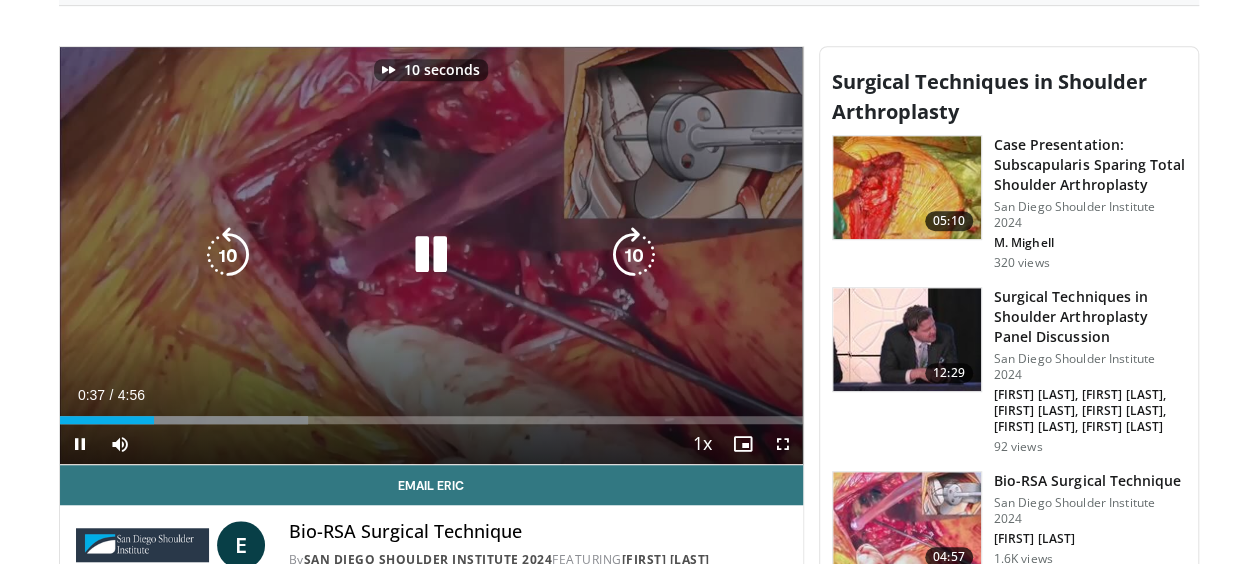 click at bounding box center (634, 255) 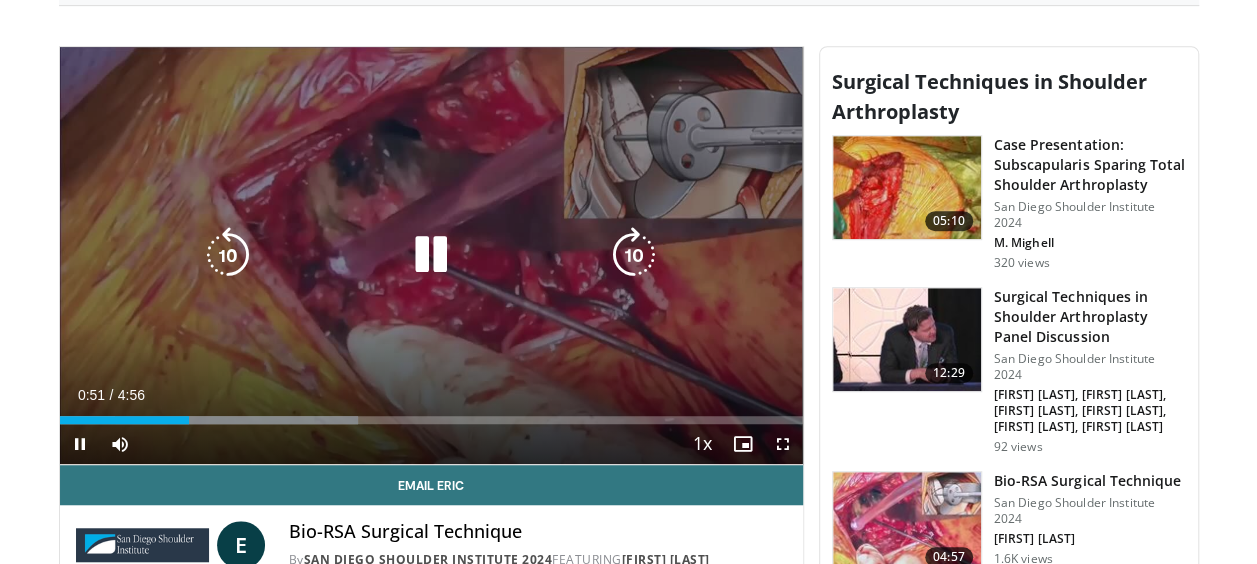 click at bounding box center [634, 255] 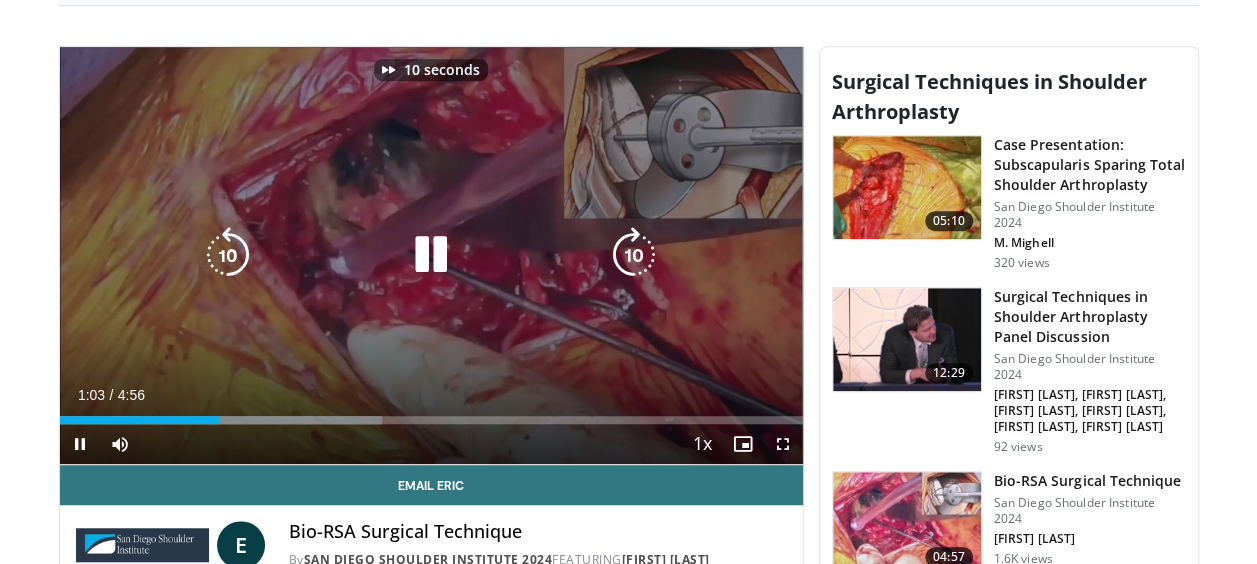 click at bounding box center (634, 255) 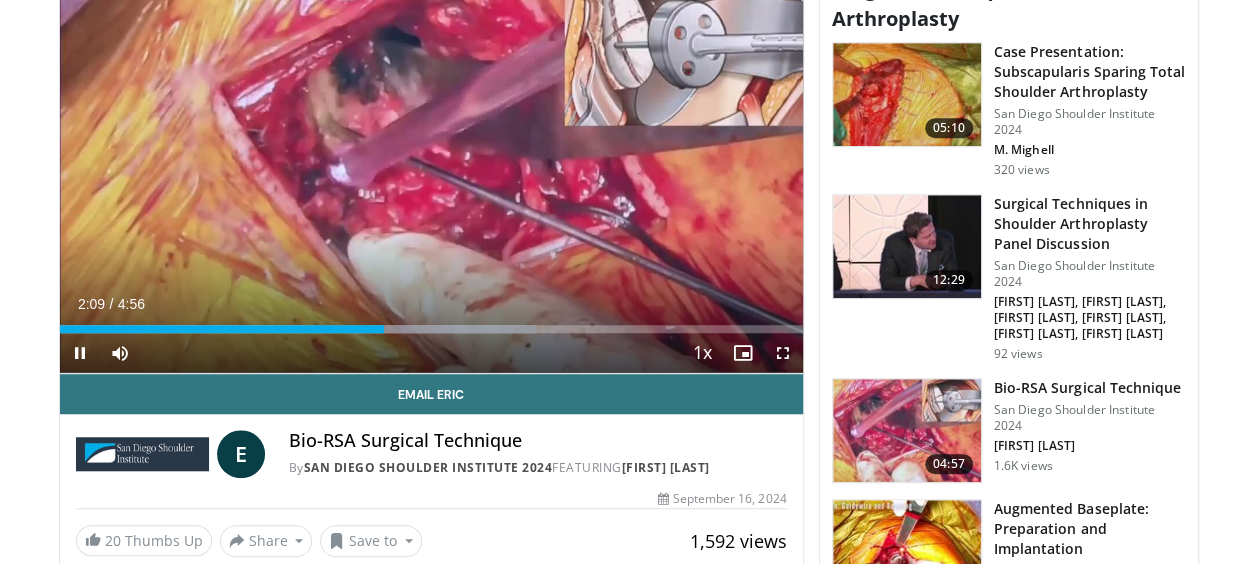 scroll, scrollTop: 600, scrollLeft: 0, axis: vertical 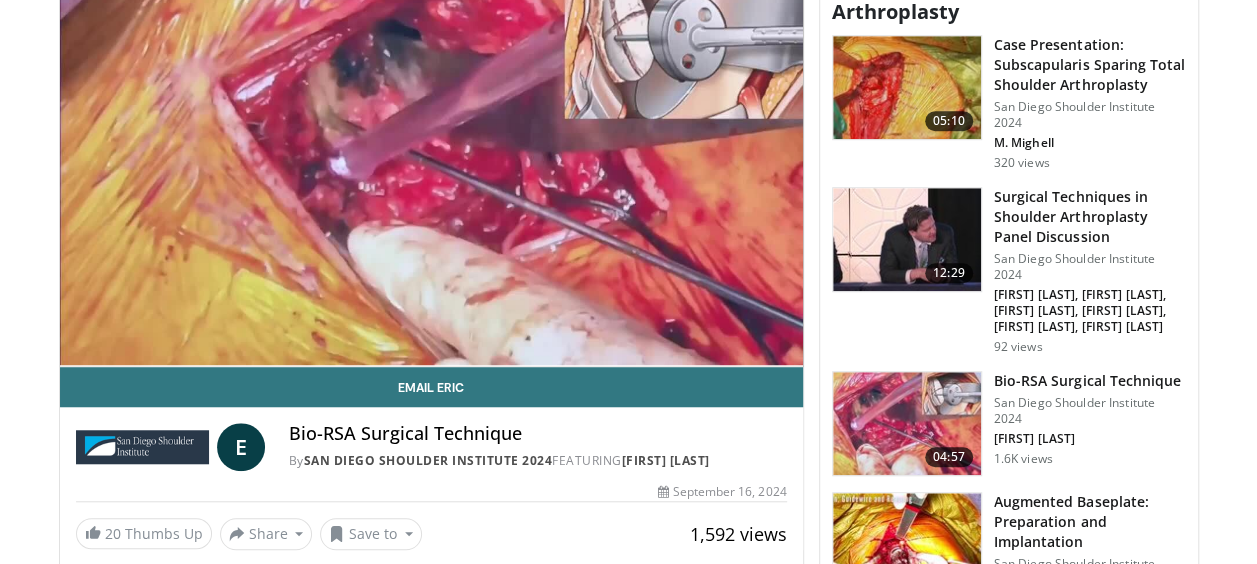 click at bounding box center [907, 424] 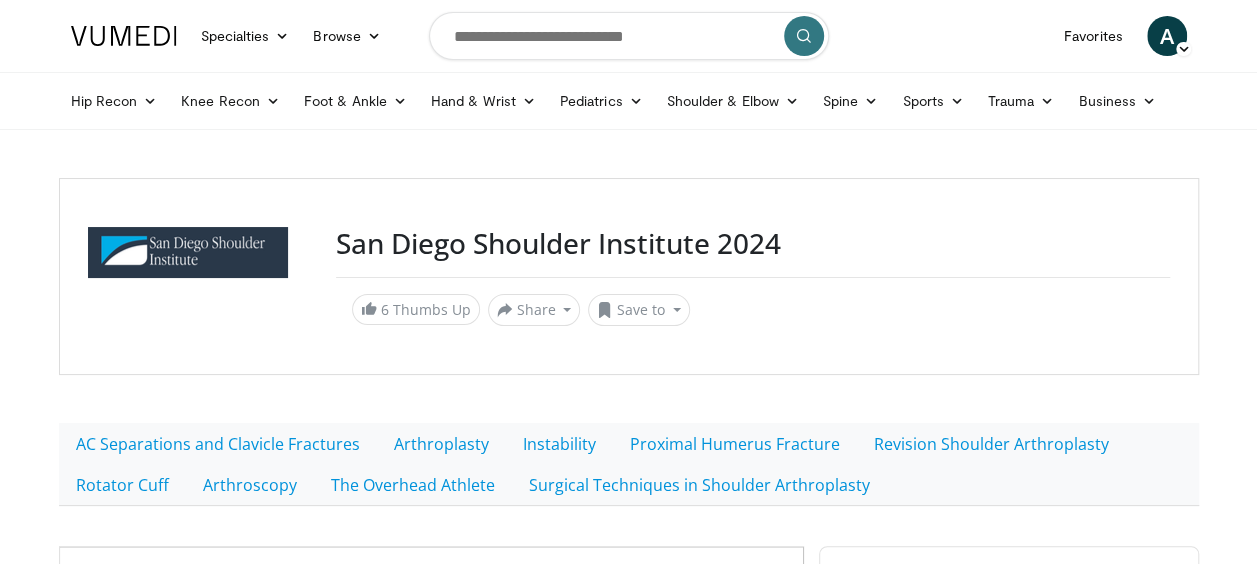 scroll, scrollTop: 266, scrollLeft: 0, axis: vertical 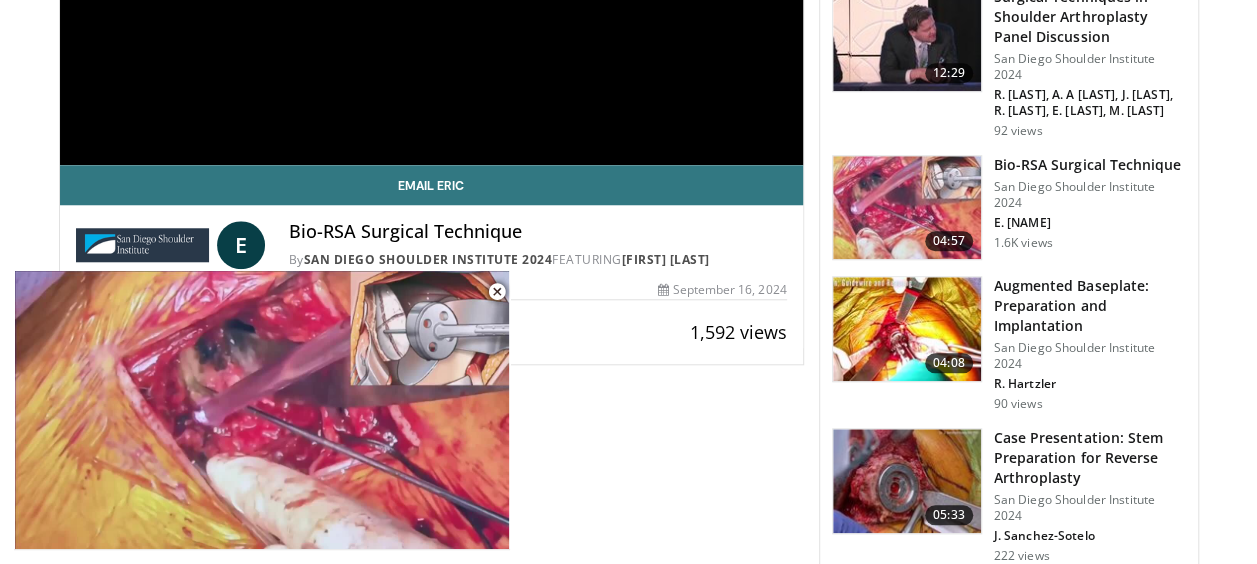 click at bounding box center [497, 292] 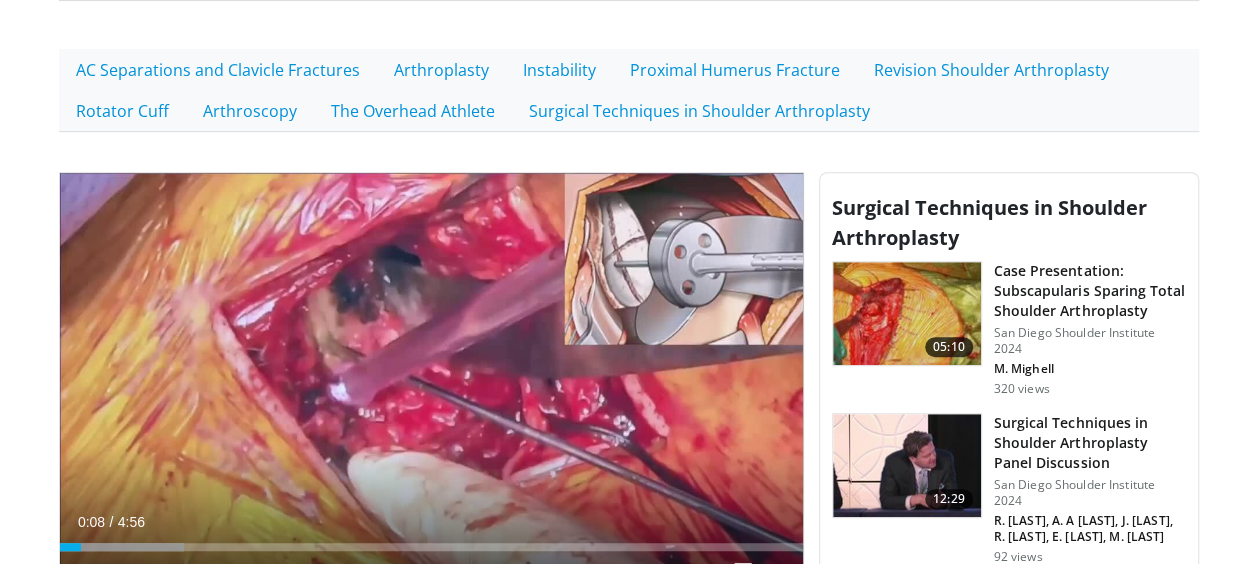 scroll, scrollTop: 0, scrollLeft: 0, axis: both 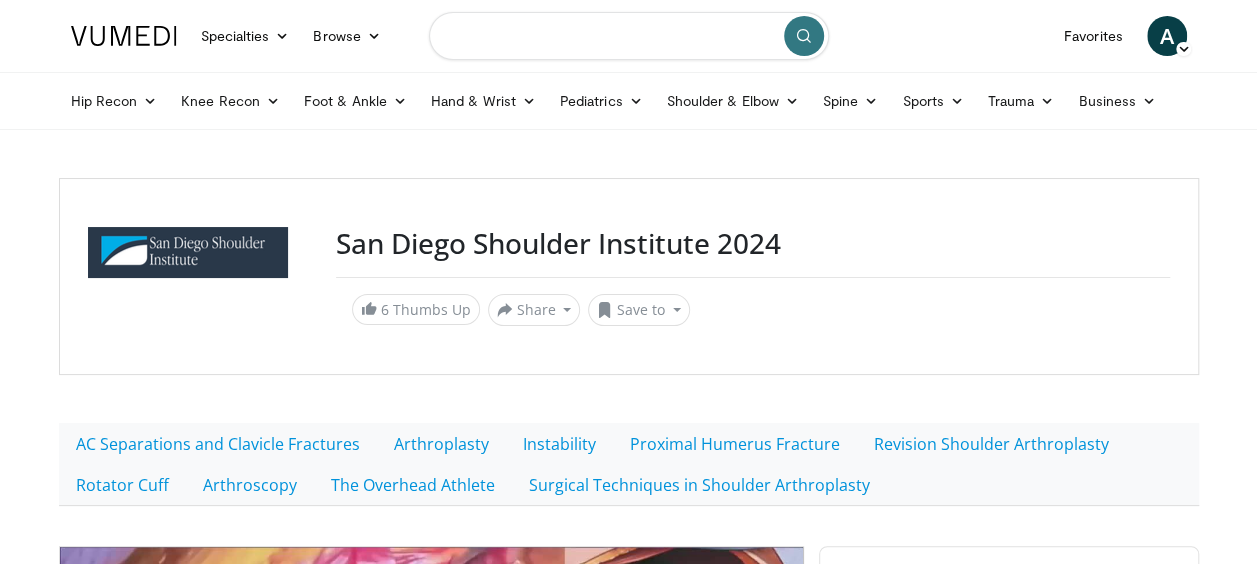 click at bounding box center (629, 36) 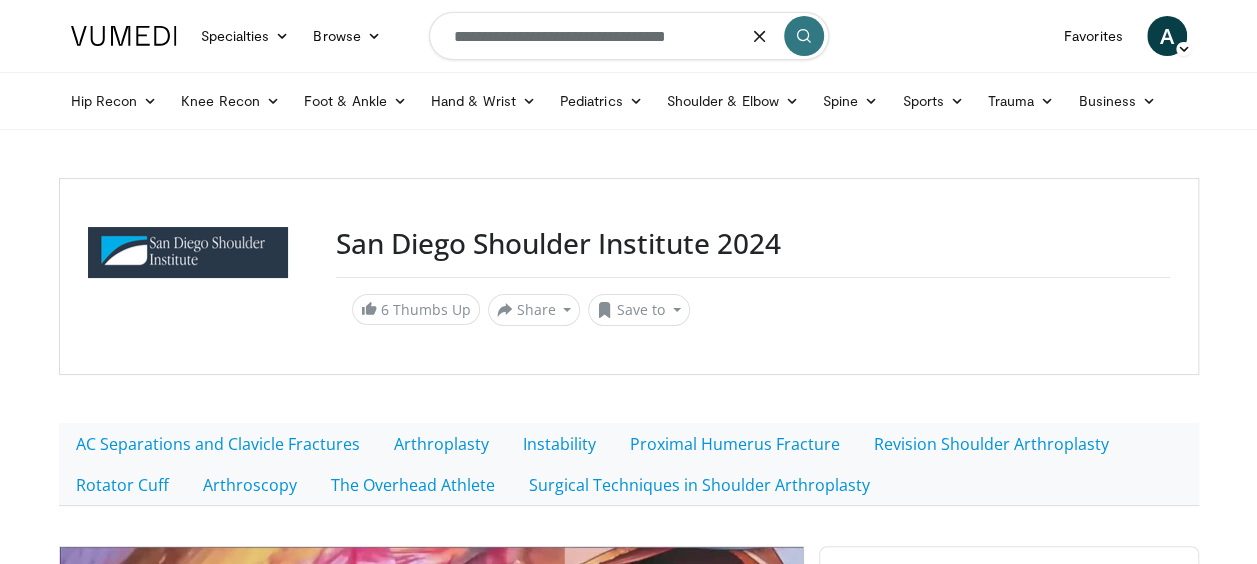 type on "**********" 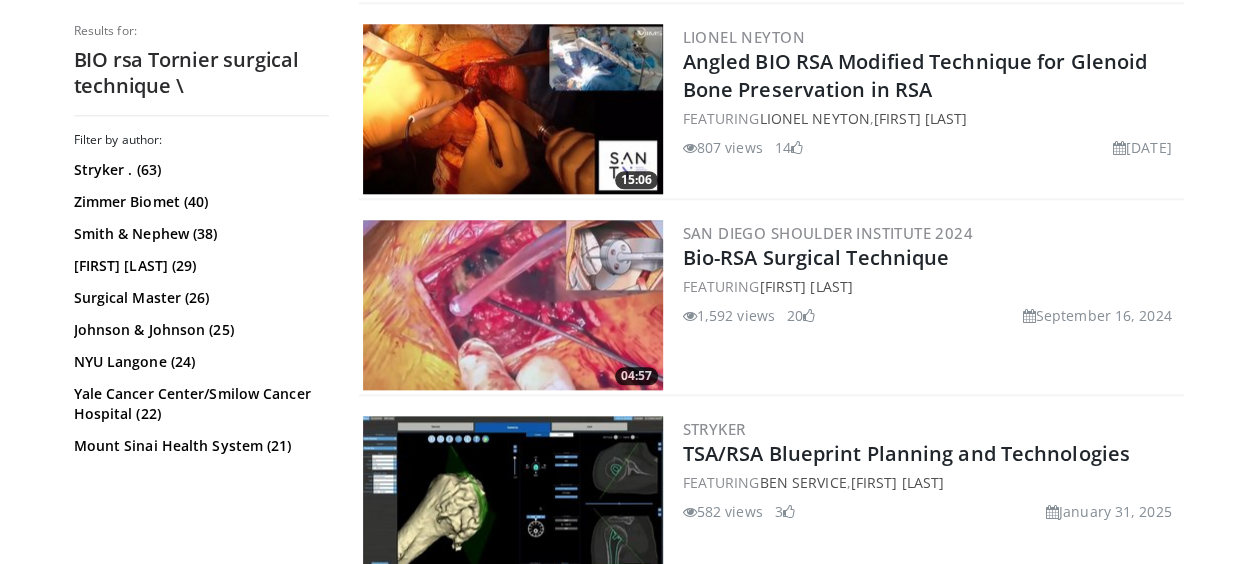 scroll, scrollTop: 1000, scrollLeft: 0, axis: vertical 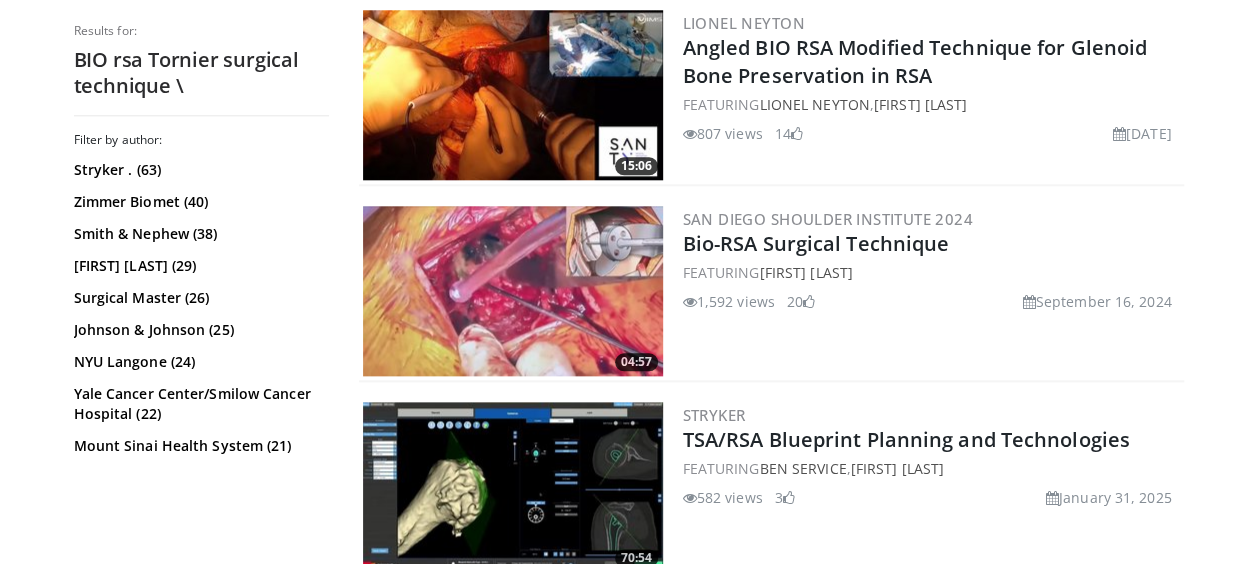click at bounding box center (513, 291) 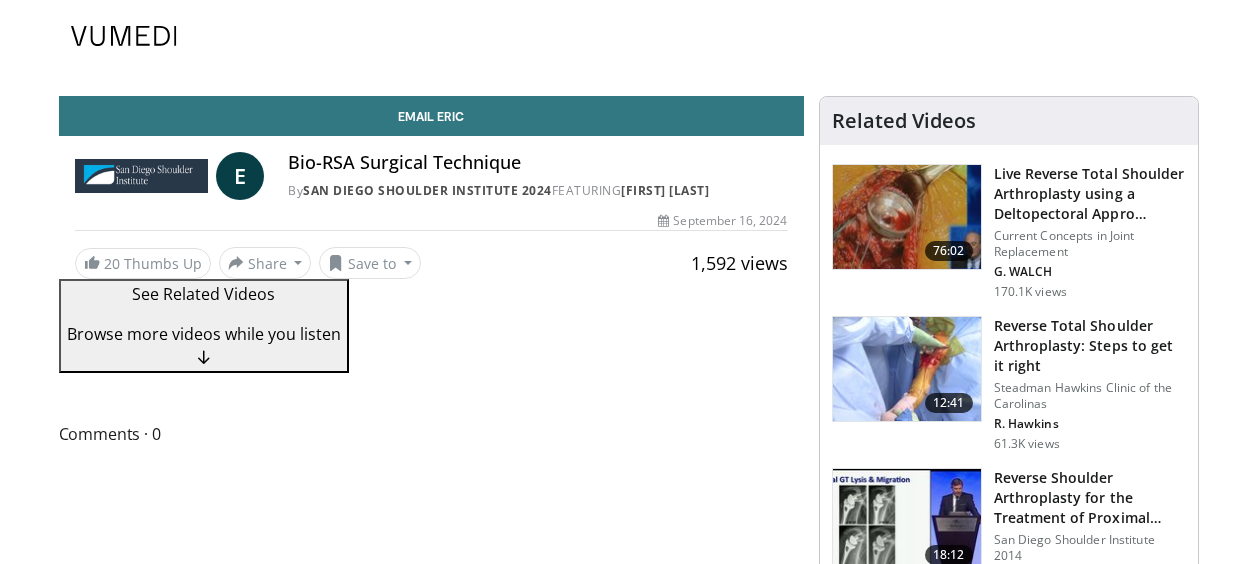 scroll, scrollTop: 0, scrollLeft: 0, axis: both 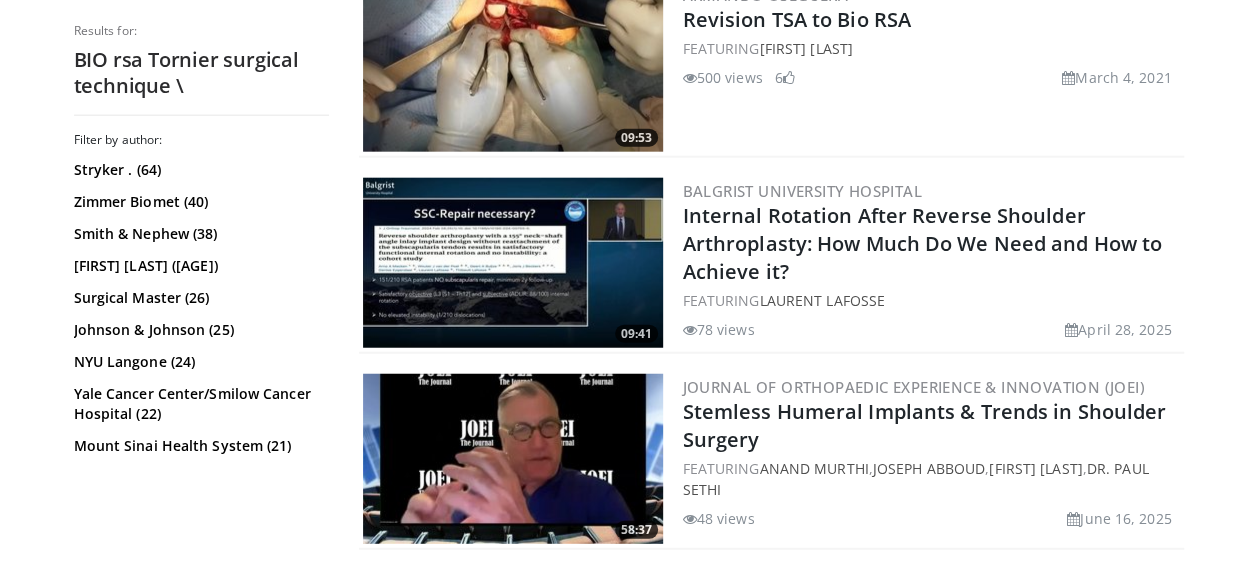 click at bounding box center (513, 67) 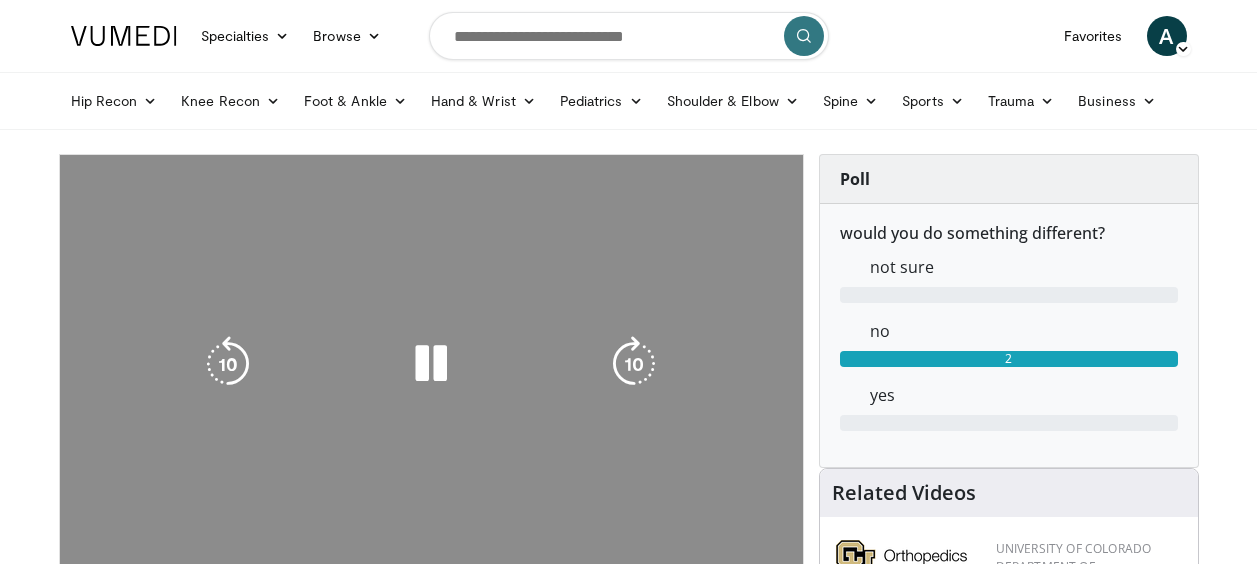 scroll, scrollTop: 0, scrollLeft: 0, axis: both 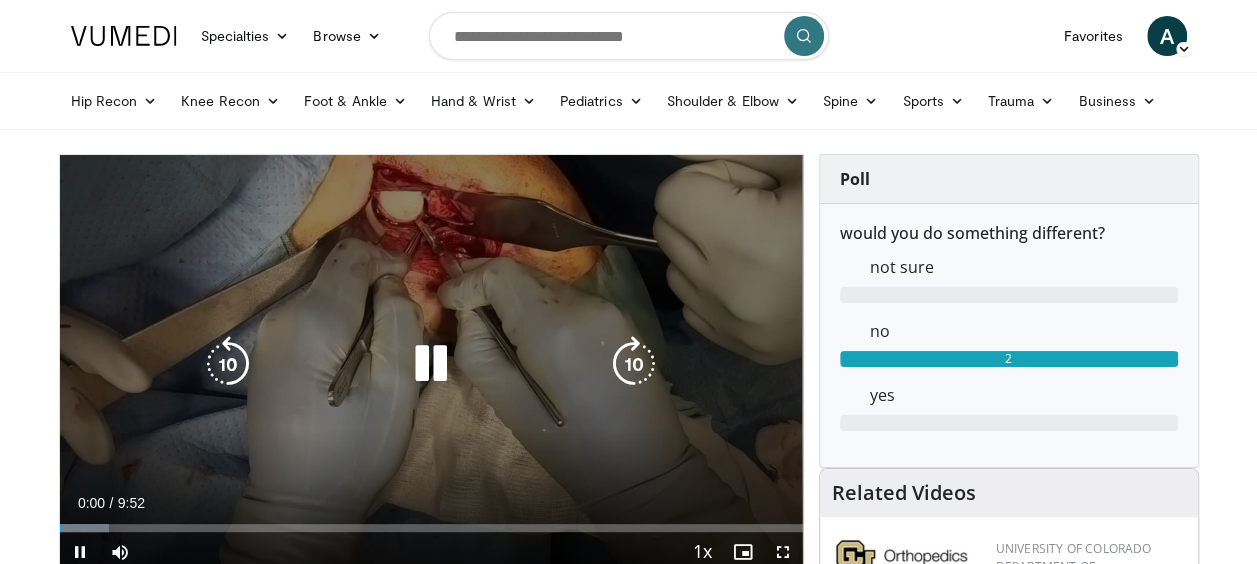 click at bounding box center (634, 364) 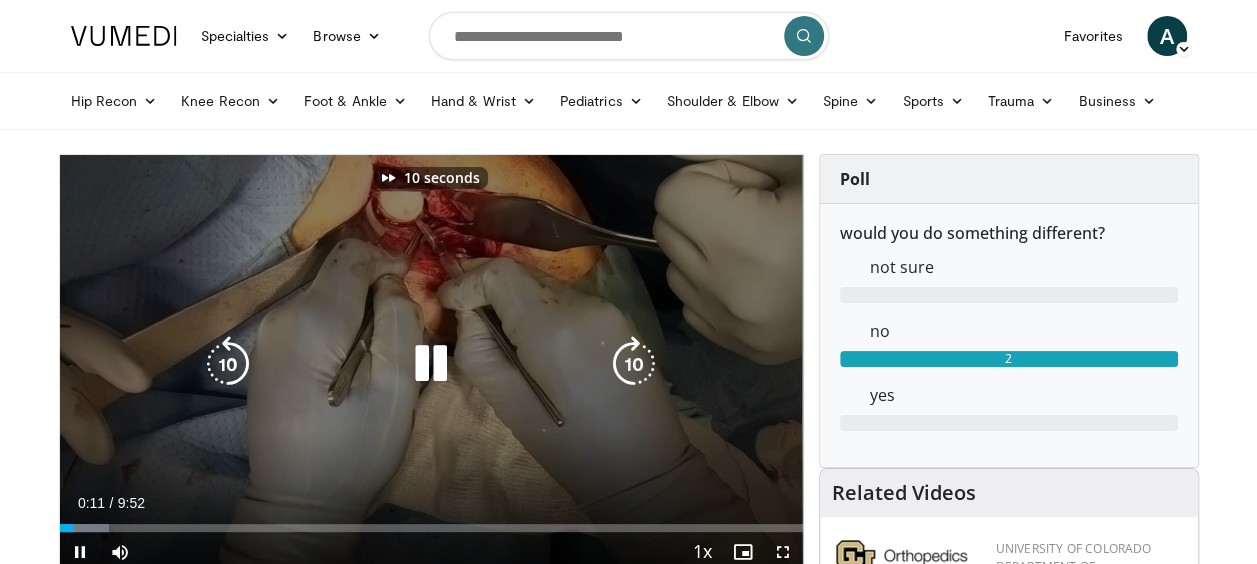 click at bounding box center [634, 364] 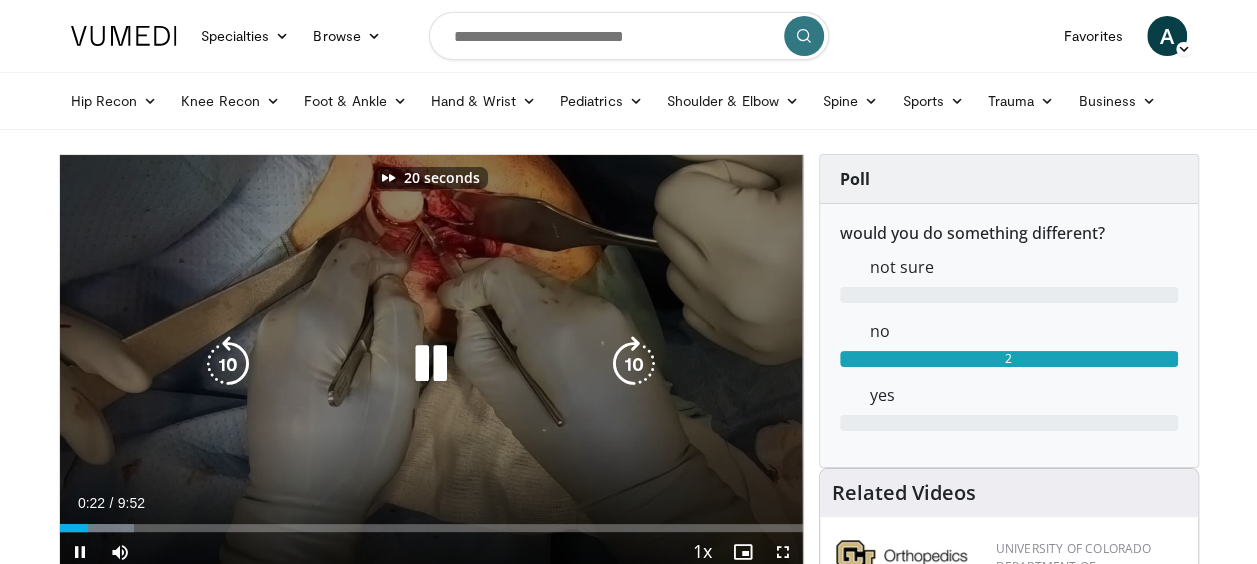 click at bounding box center (634, 364) 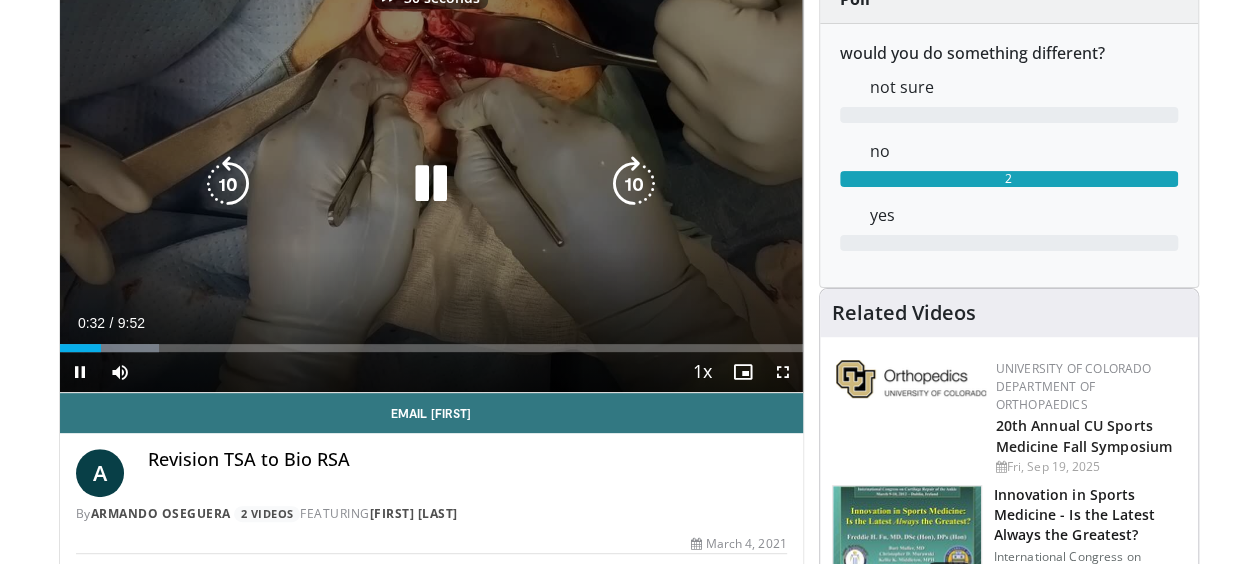 scroll, scrollTop: 200, scrollLeft: 0, axis: vertical 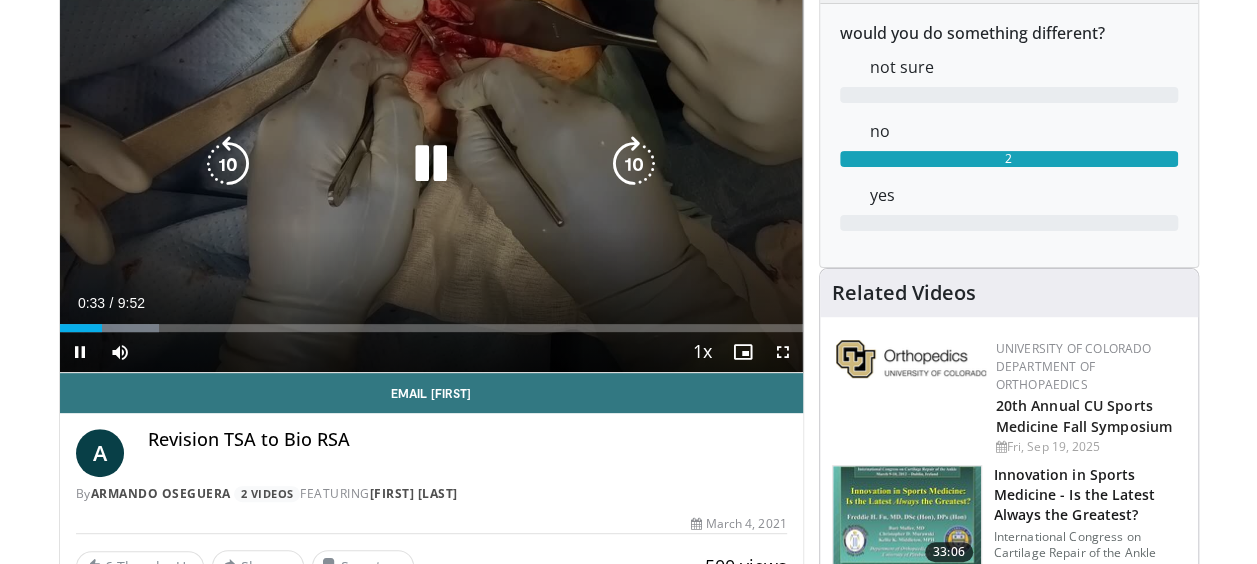 click at bounding box center [634, 164] 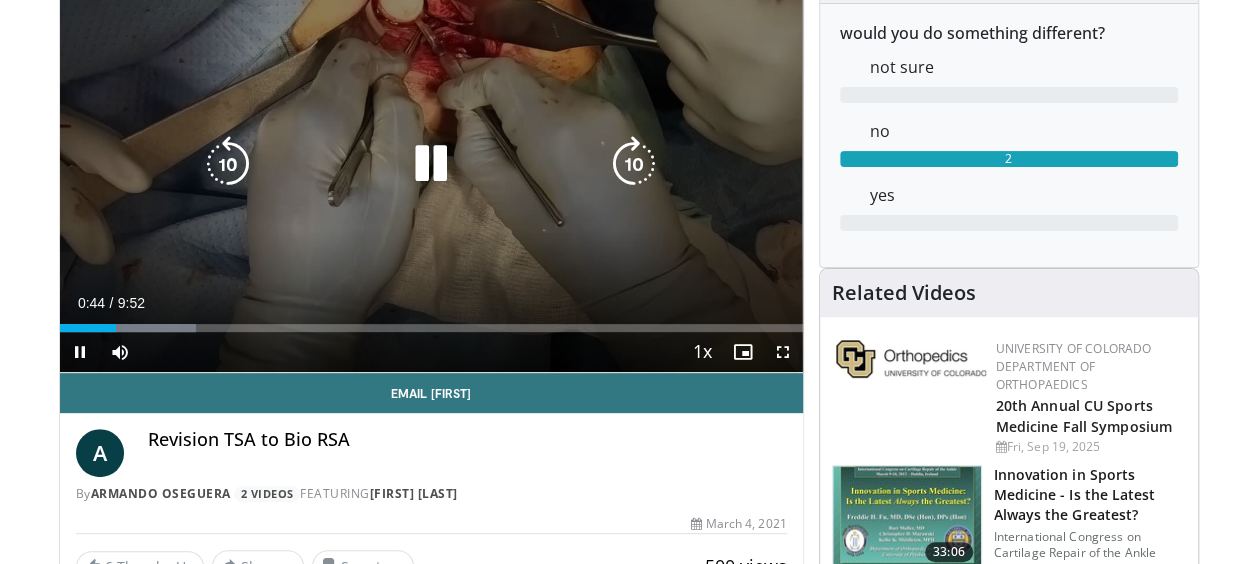 click at bounding box center (228, 164) 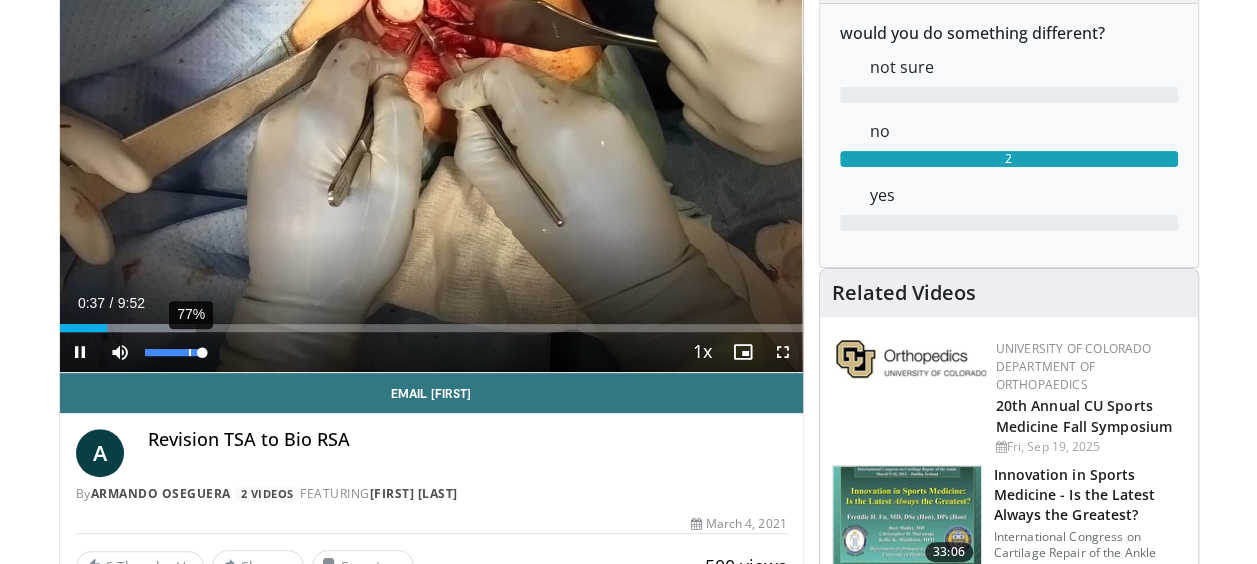 click on "77%" at bounding box center (173, 352) 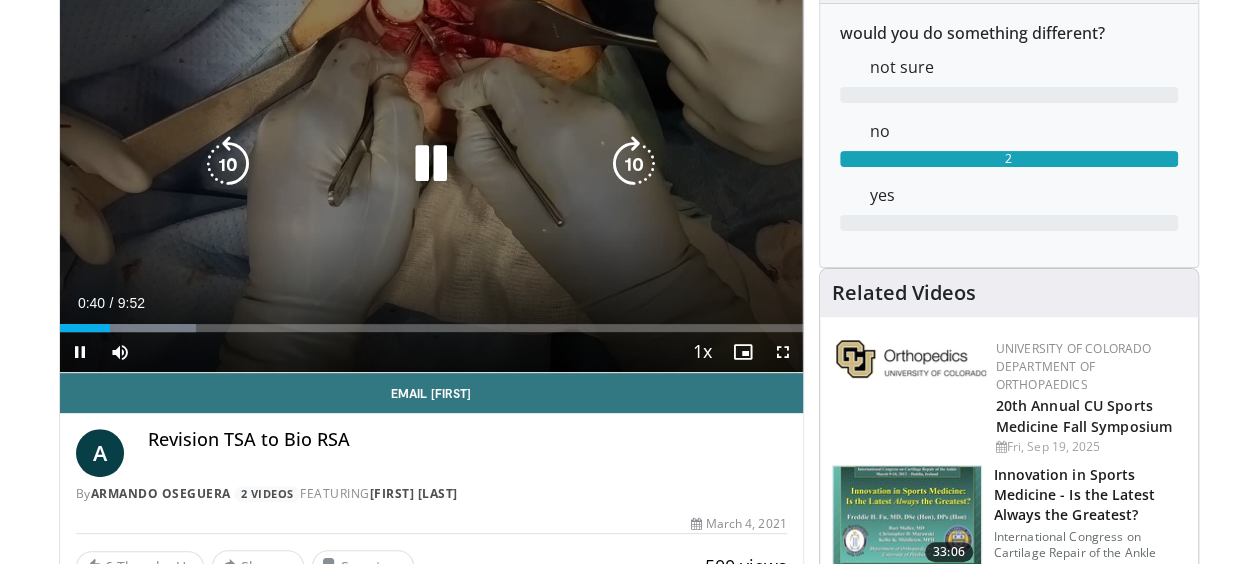 click at bounding box center [634, 164] 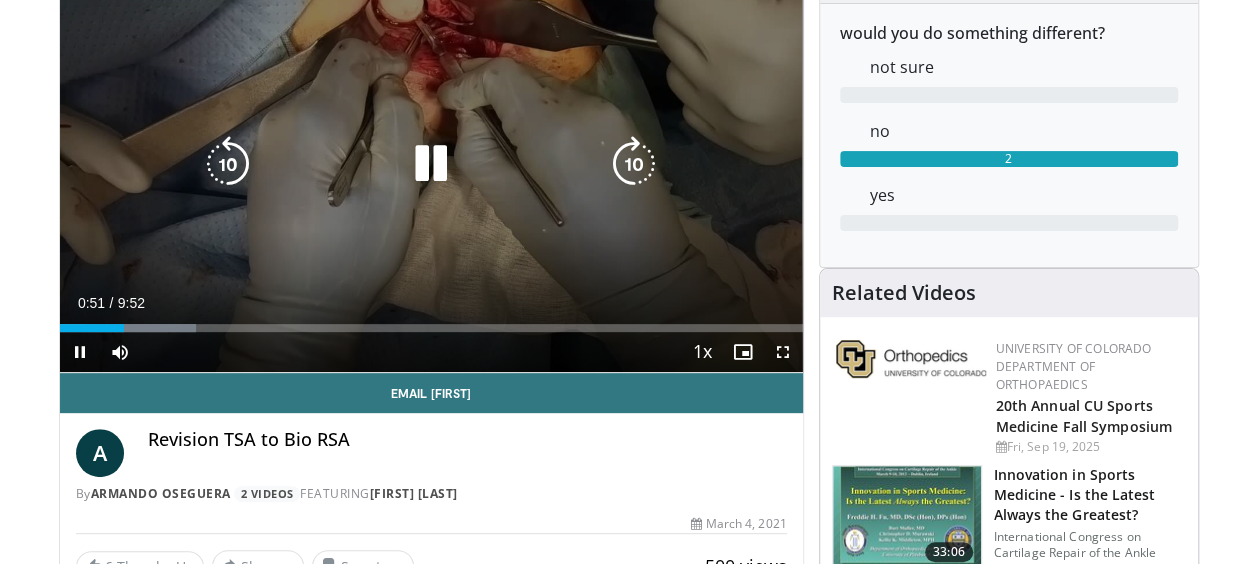 click at bounding box center (634, 164) 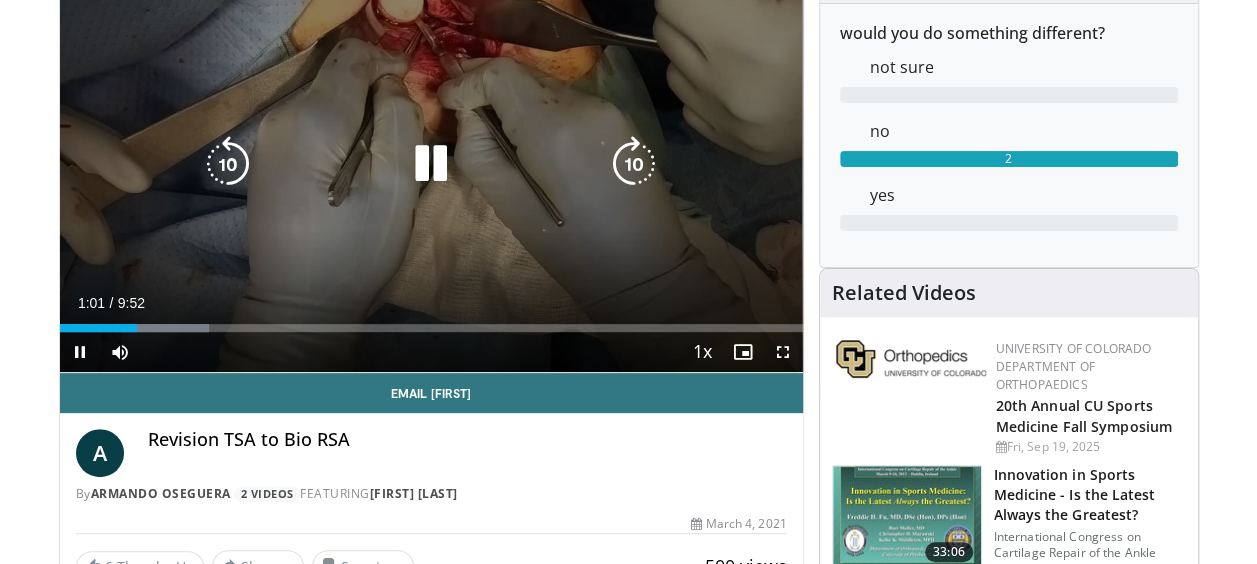 click at bounding box center [634, 164] 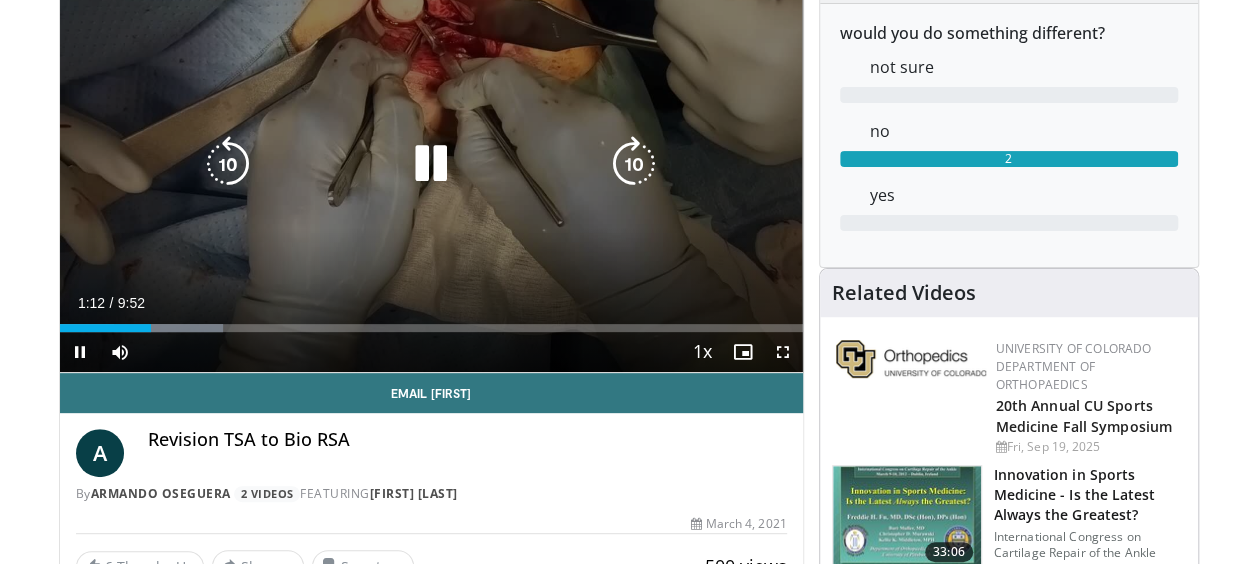 click at bounding box center [634, 164] 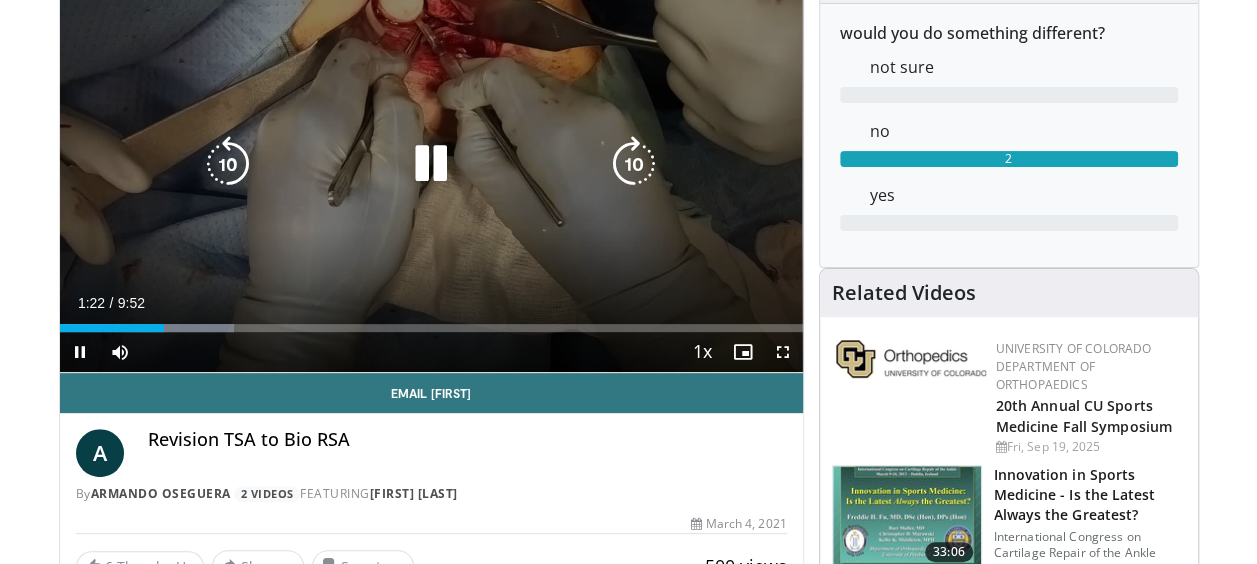 click at bounding box center (634, 164) 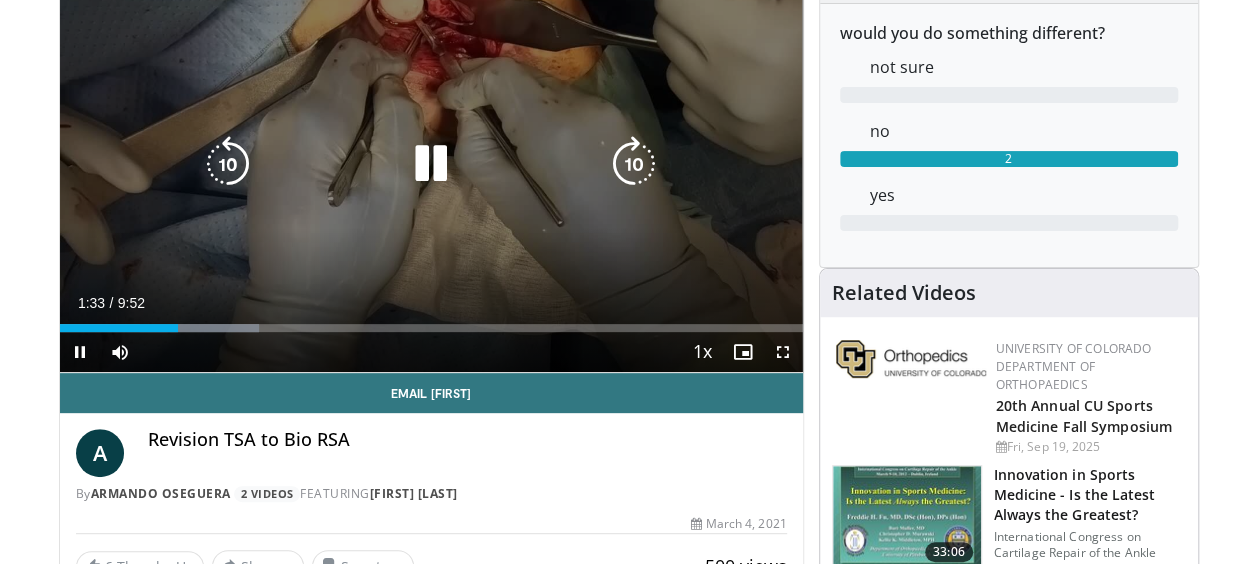 click at bounding box center (634, 164) 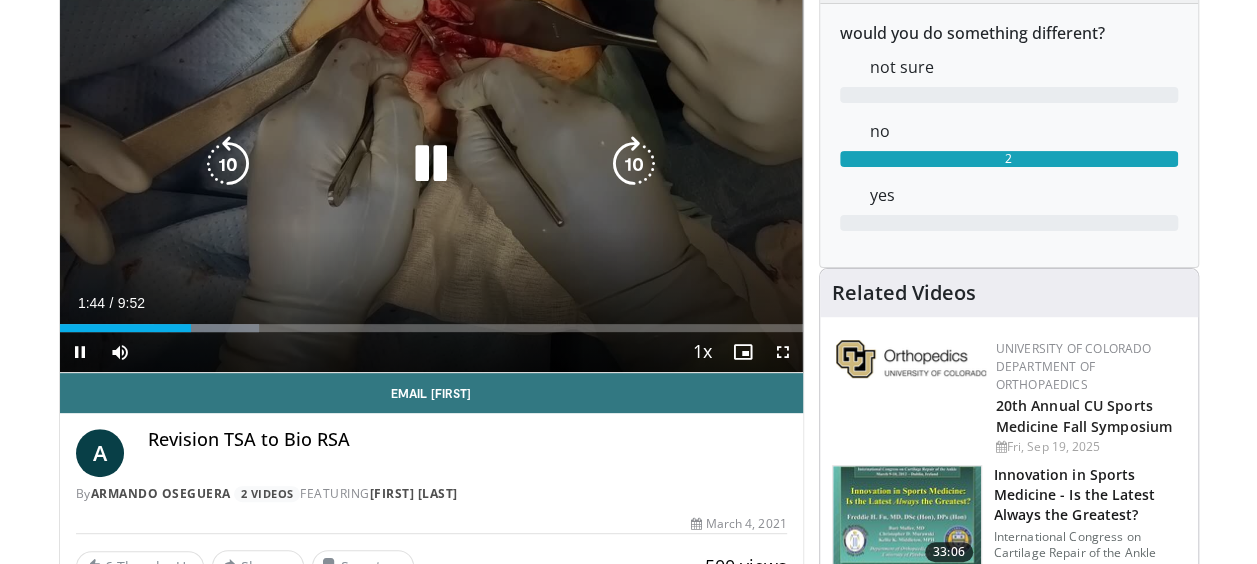 click at bounding box center (634, 164) 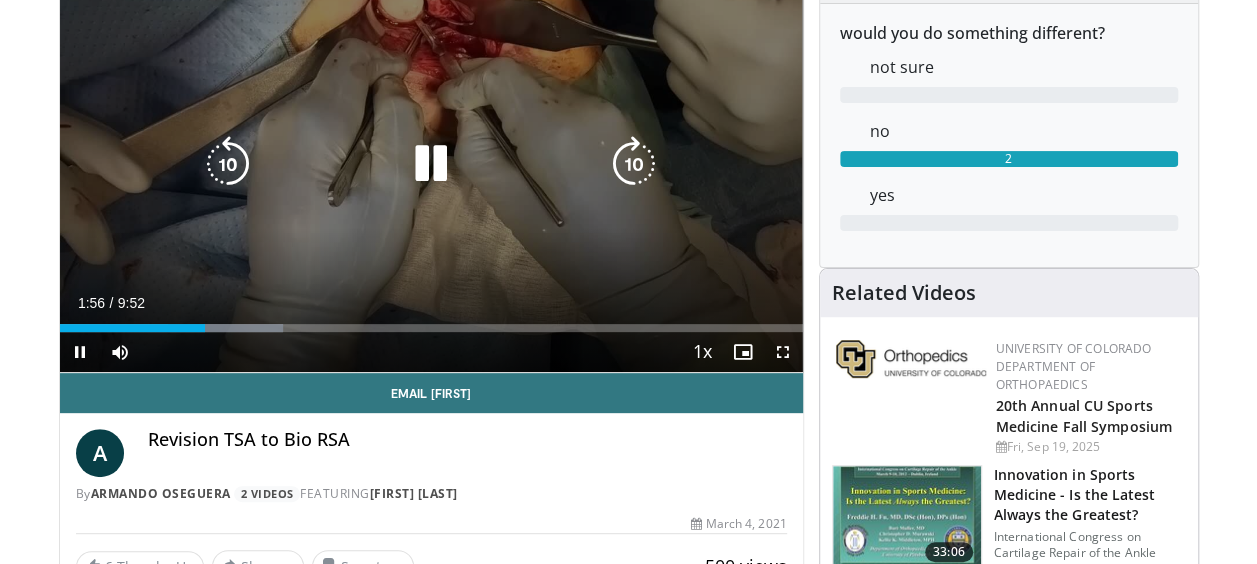 click at bounding box center (634, 164) 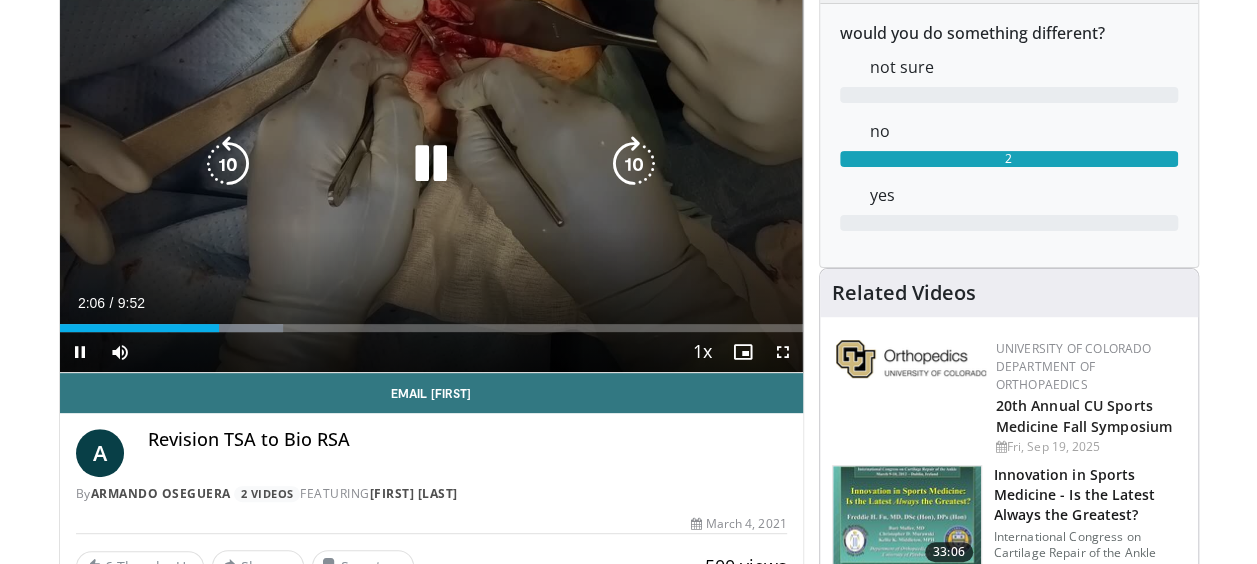 click at bounding box center [634, 164] 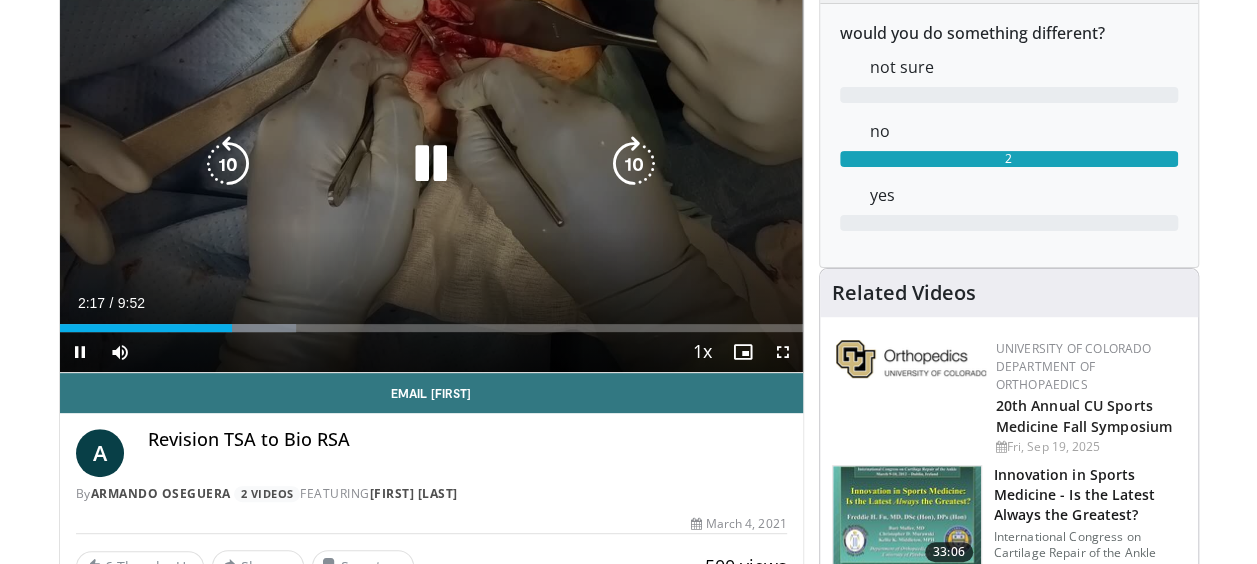 click at bounding box center (634, 164) 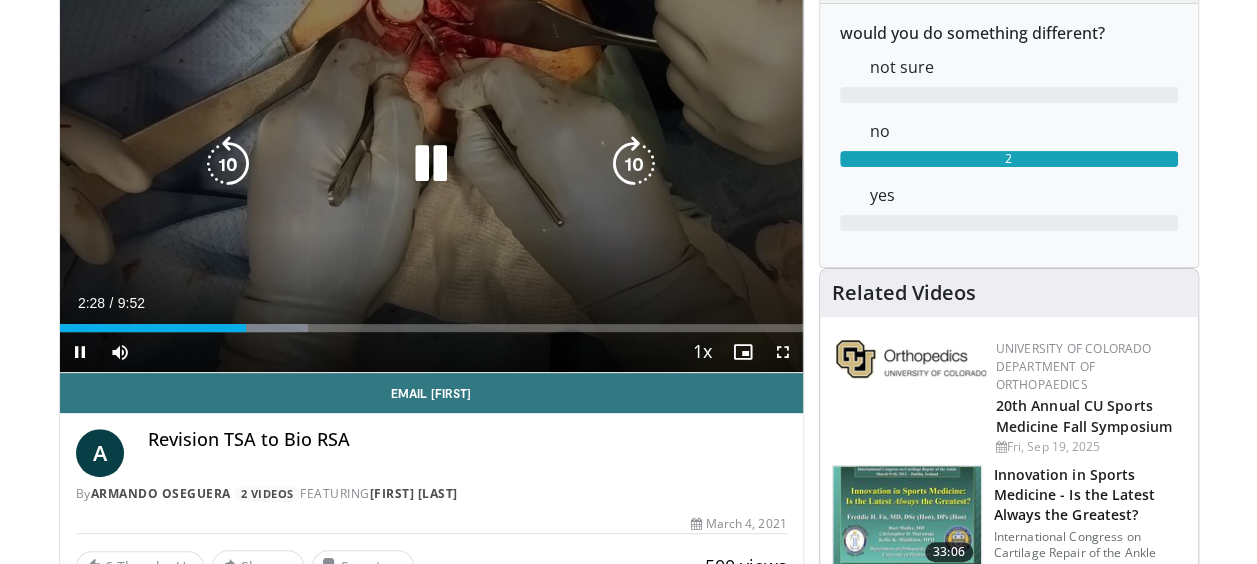 click at bounding box center [634, 164] 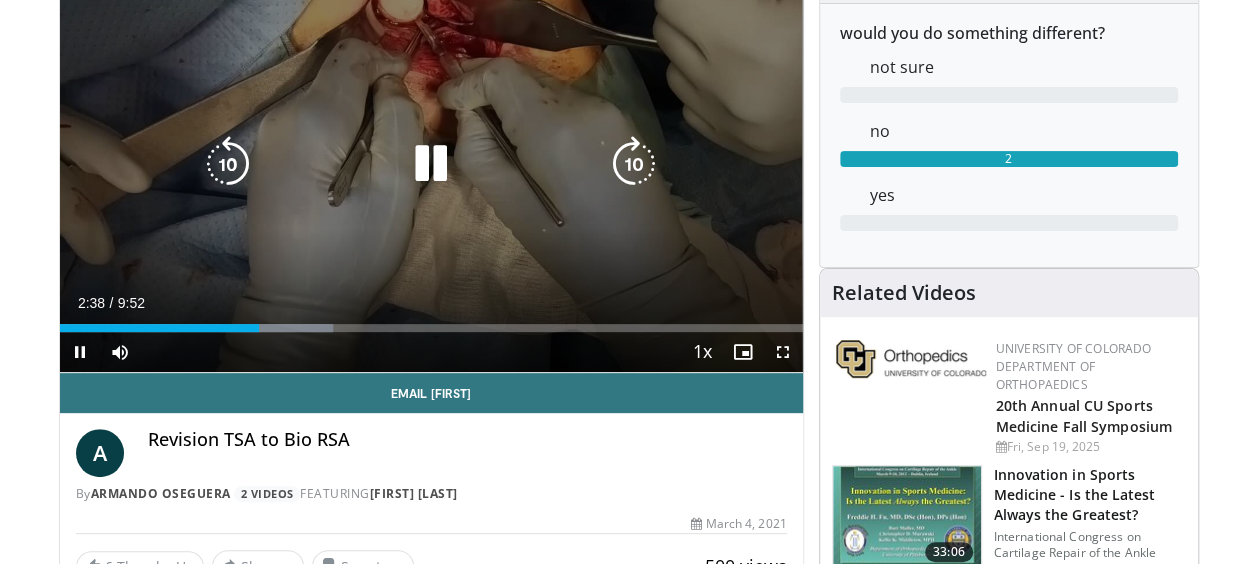 click at bounding box center [634, 164] 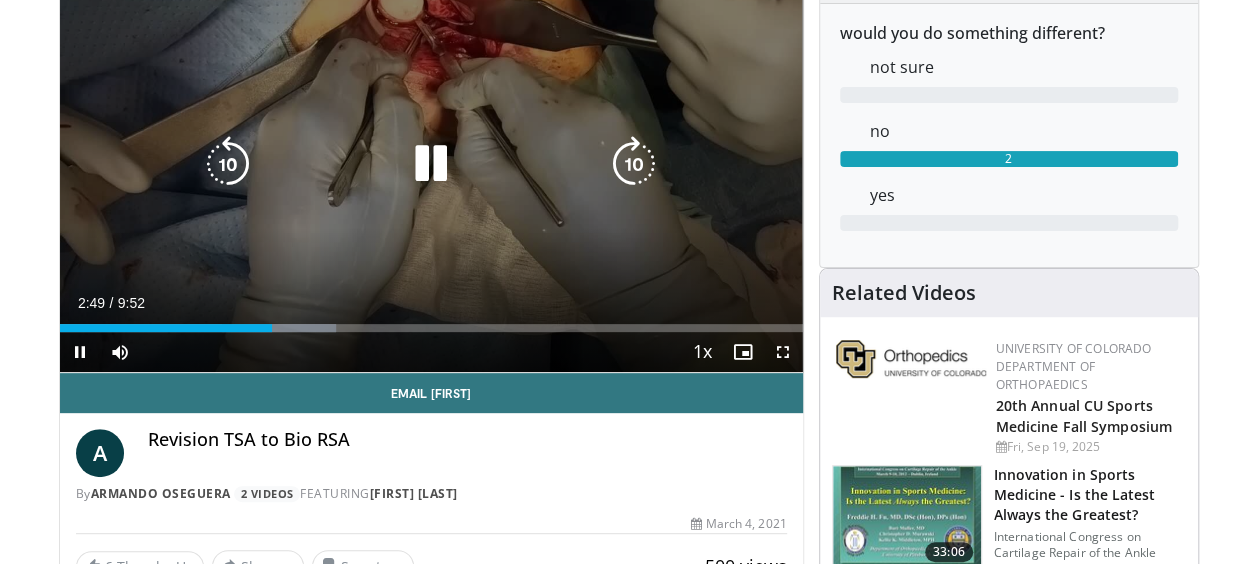 click at bounding box center [634, 164] 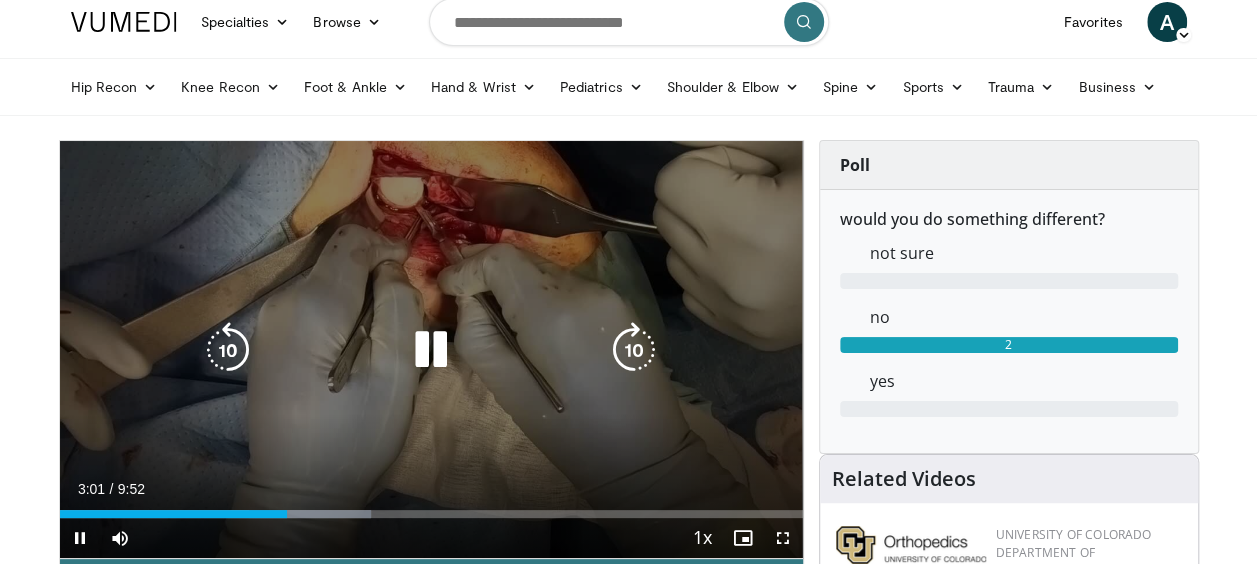 scroll, scrollTop: 100, scrollLeft: 0, axis: vertical 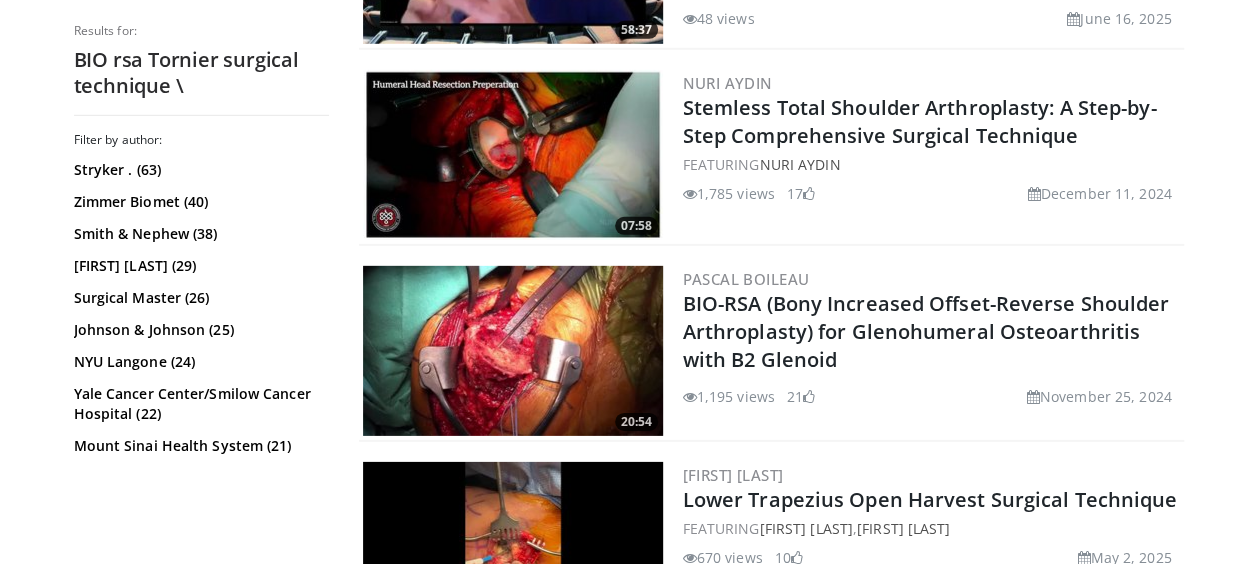 click at bounding box center [513, 351] 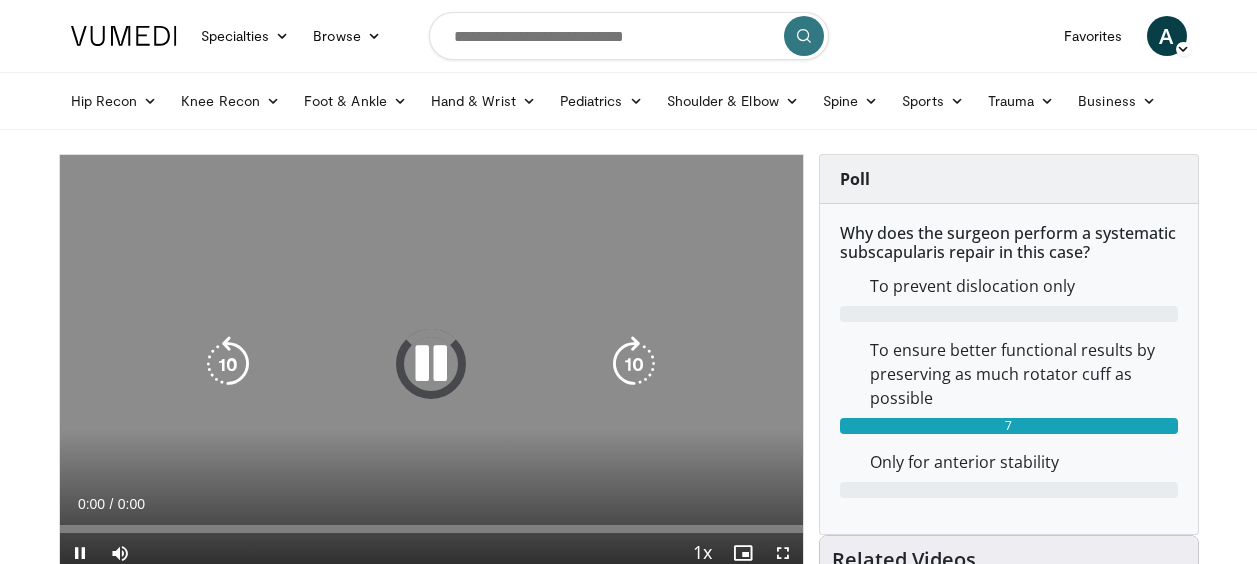 scroll, scrollTop: 0, scrollLeft: 0, axis: both 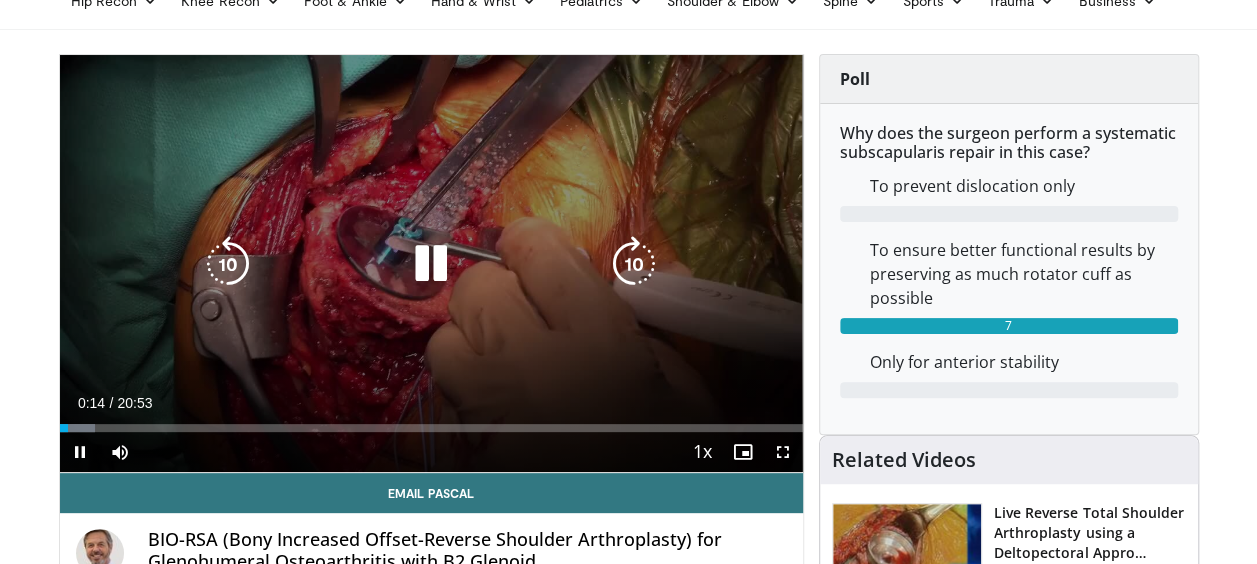 click at bounding box center (634, 264) 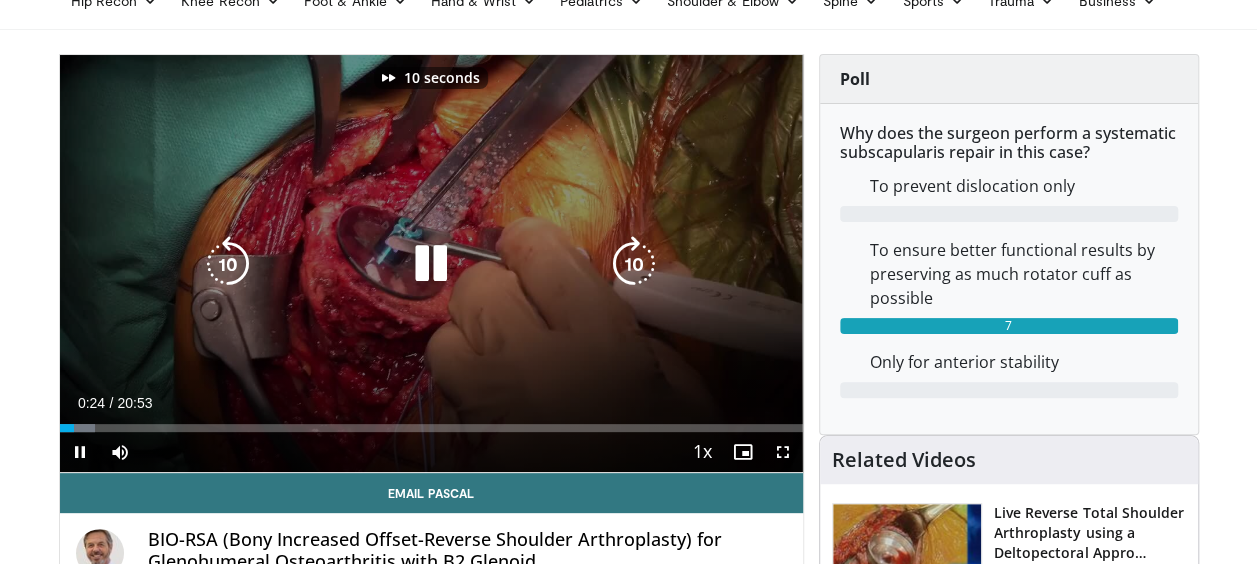 click at bounding box center (634, 264) 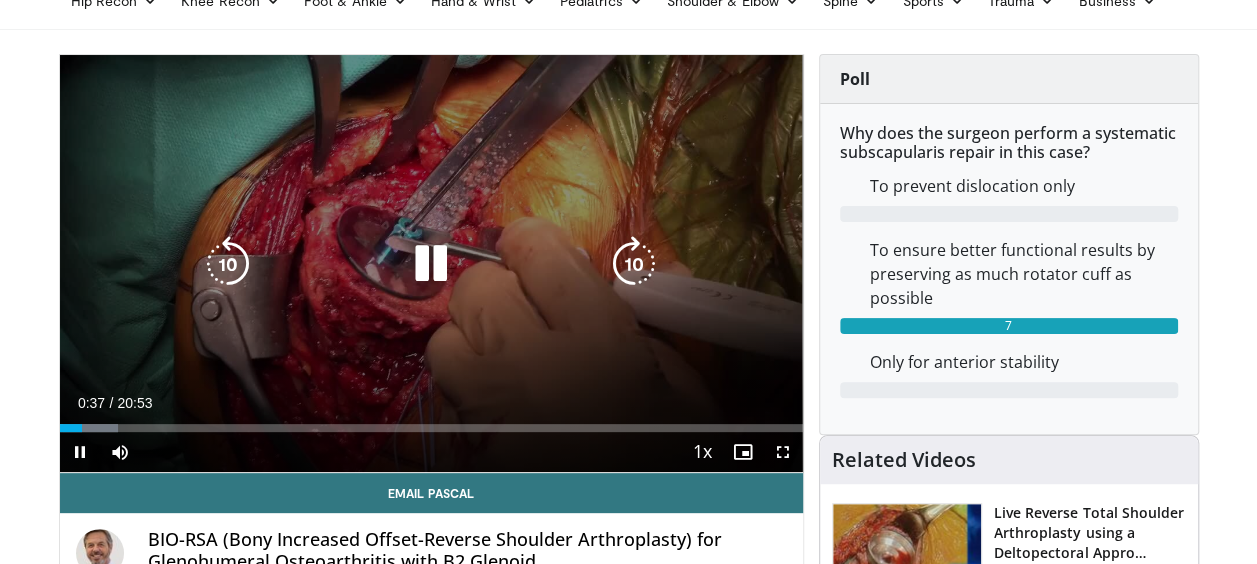 click at bounding box center [634, 264] 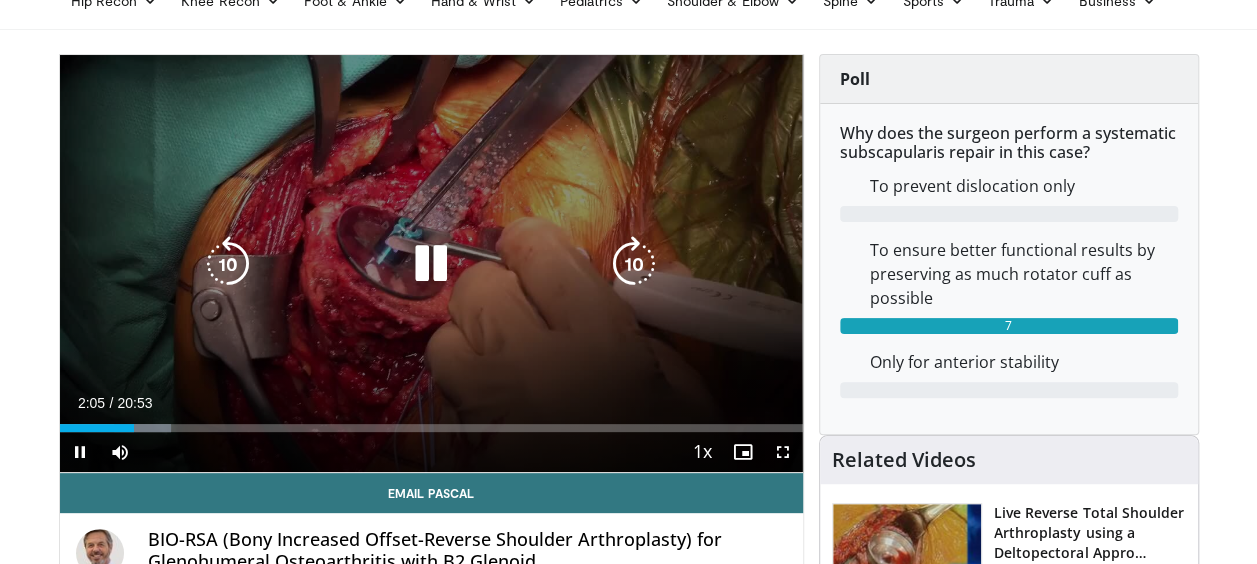 click at bounding box center (634, 264) 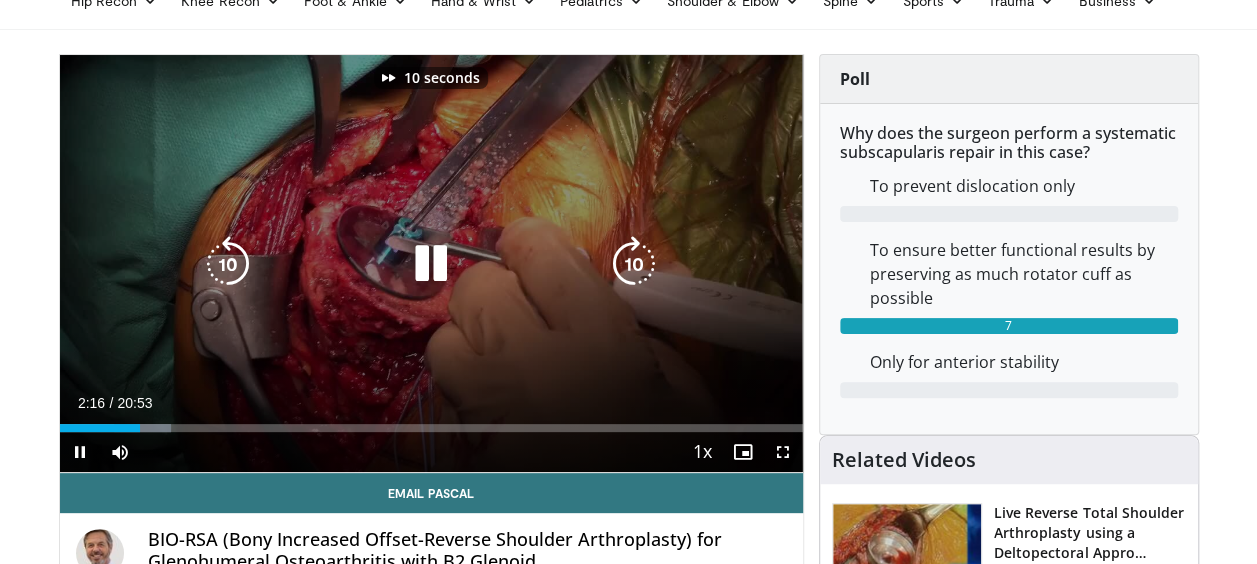 click at bounding box center [634, 264] 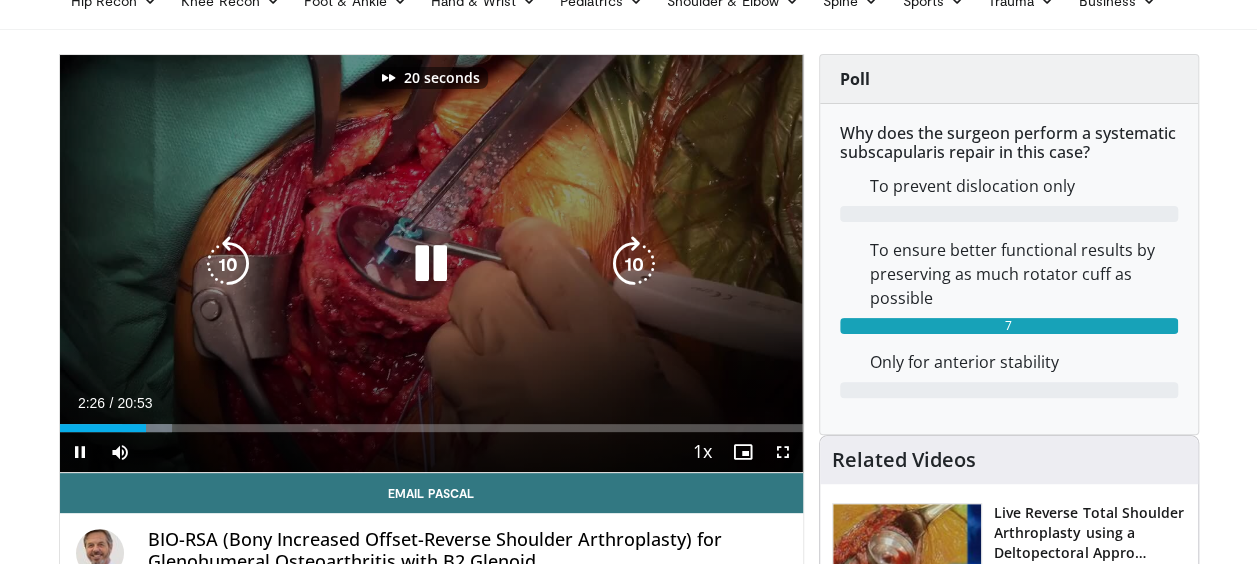 click at bounding box center [634, 264] 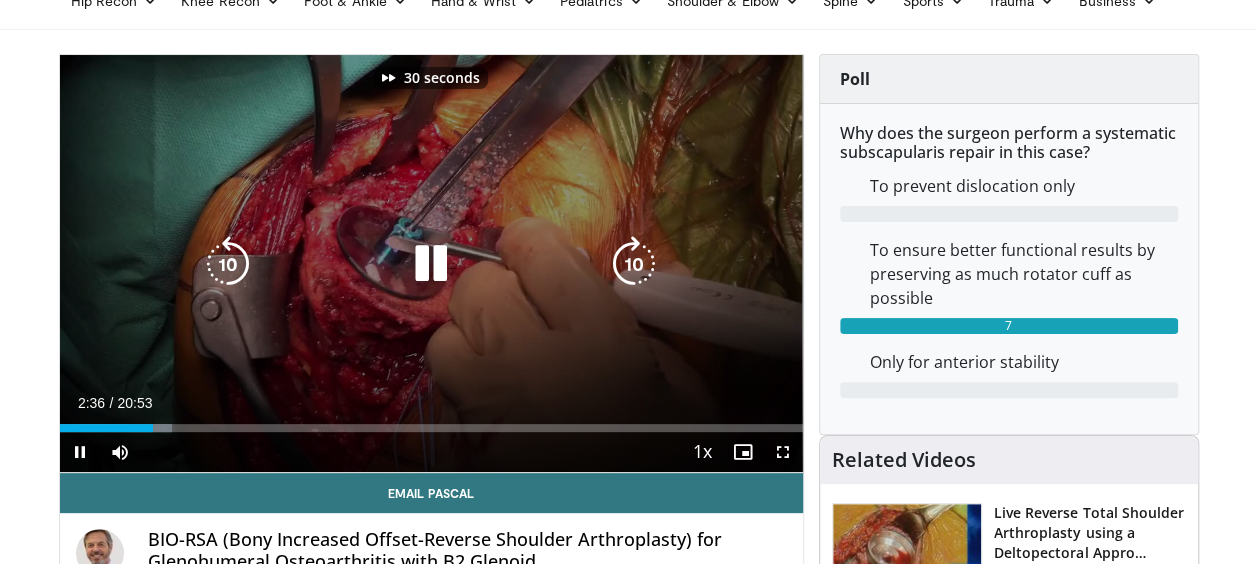 click at bounding box center (634, 264) 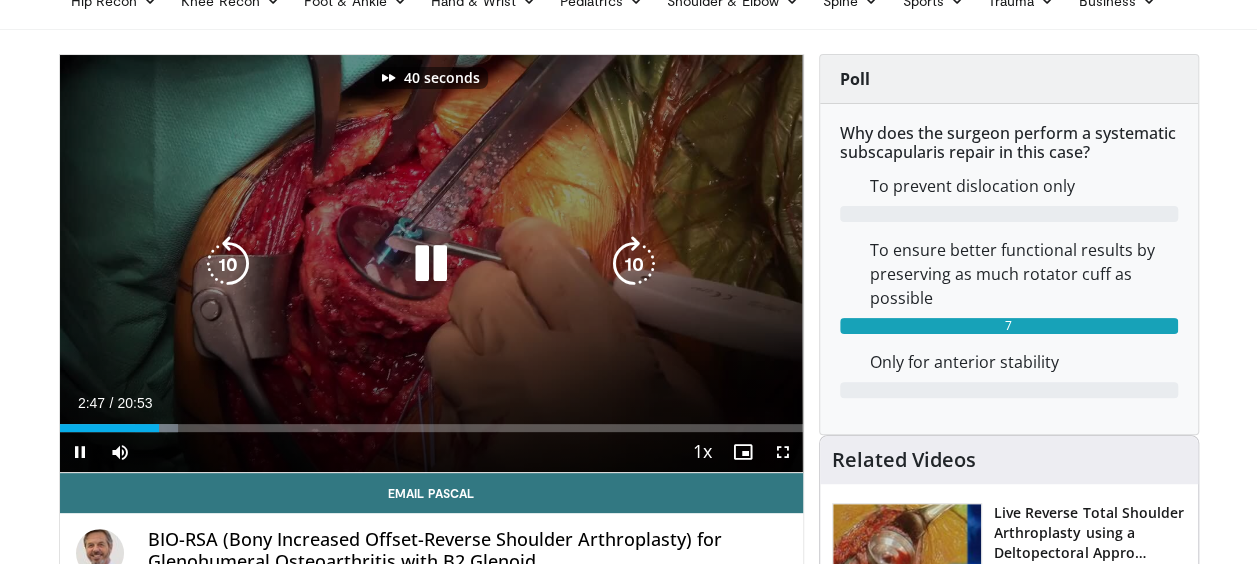 click at bounding box center [634, 264] 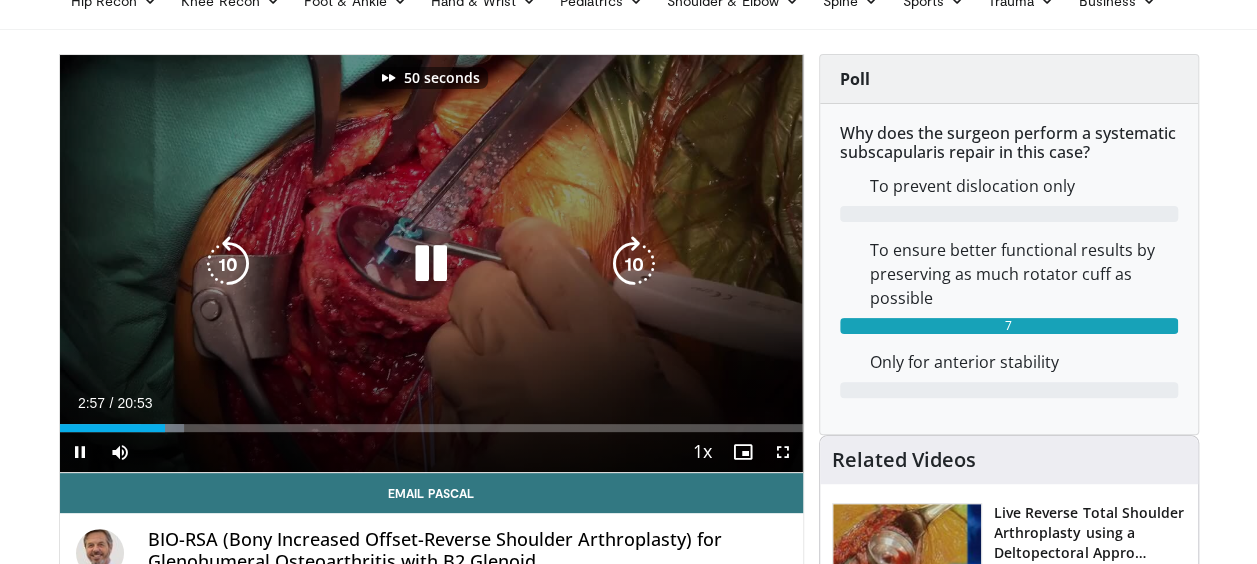 click at bounding box center [634, 264] 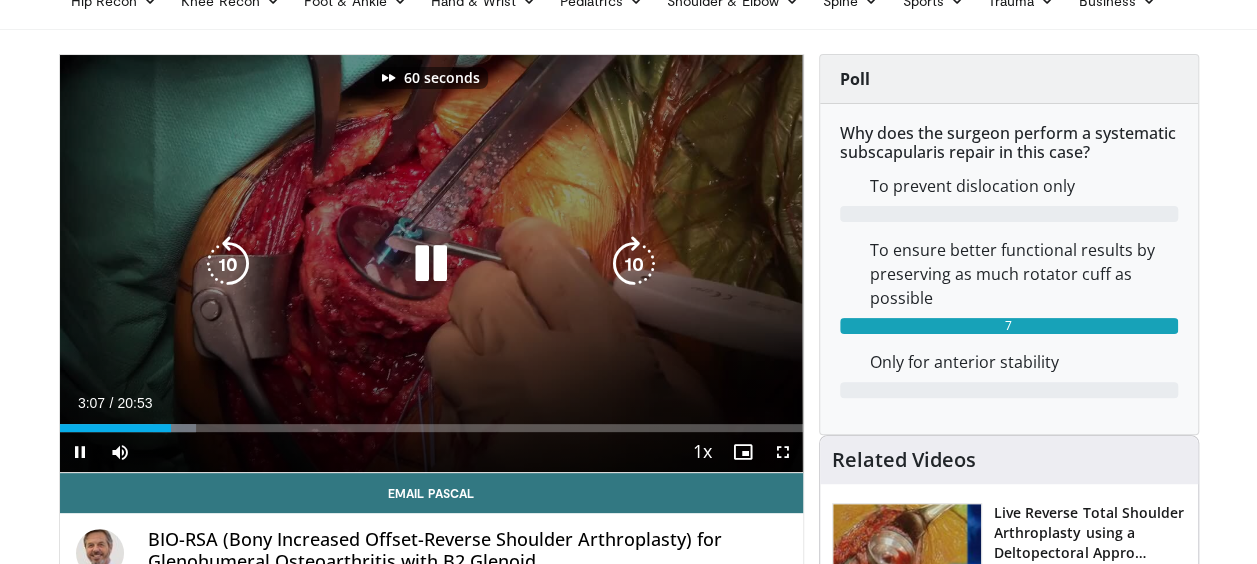 click at bounding box center [634, 264] 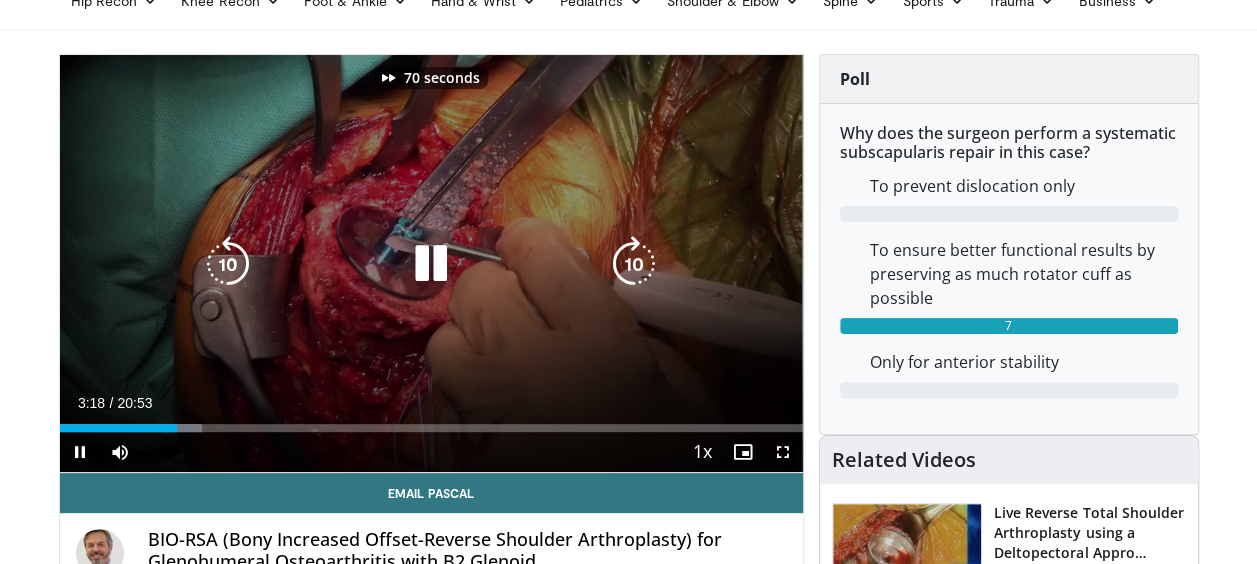 click at bounding box center [634, 264] 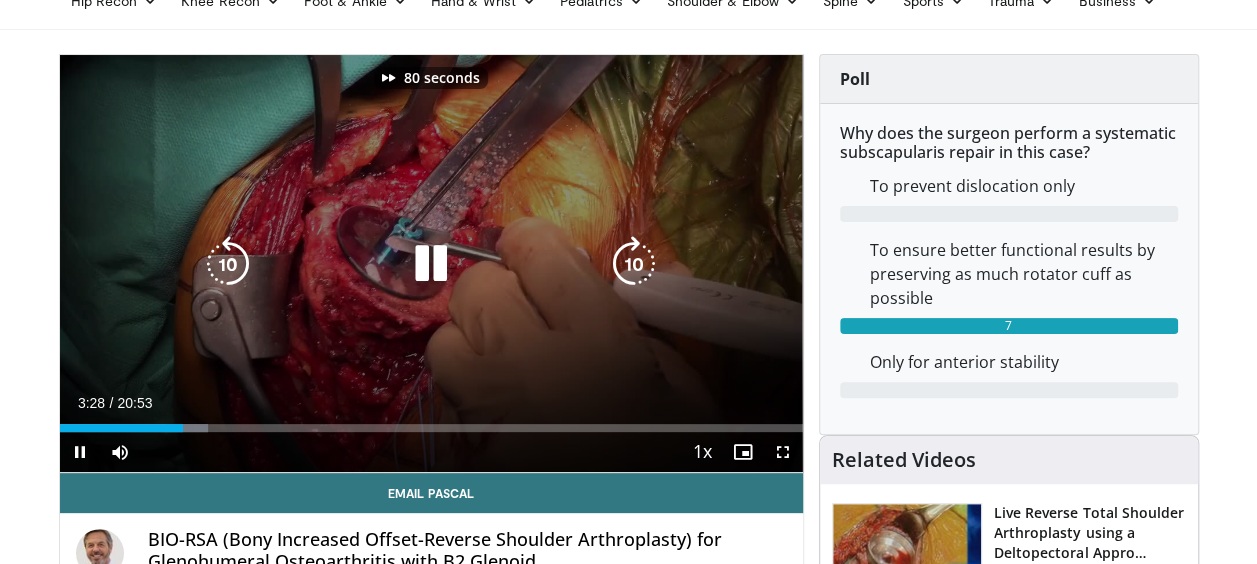 click at bounding box center (634, 264) 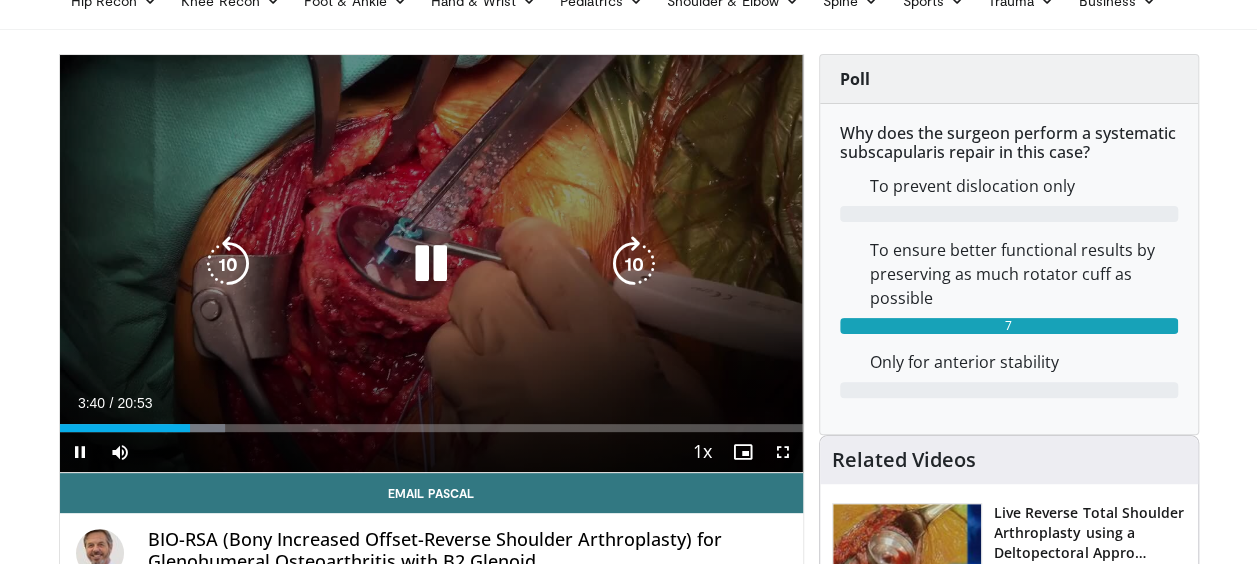 click at bounding box center [634, 264] 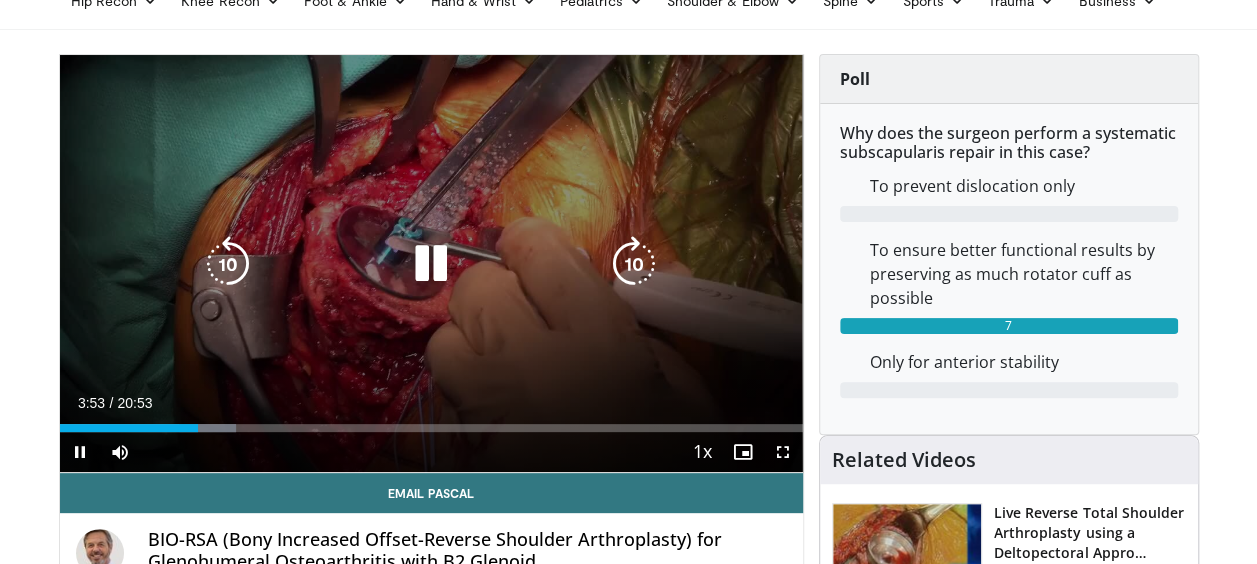click at bounding box center [634, 264] 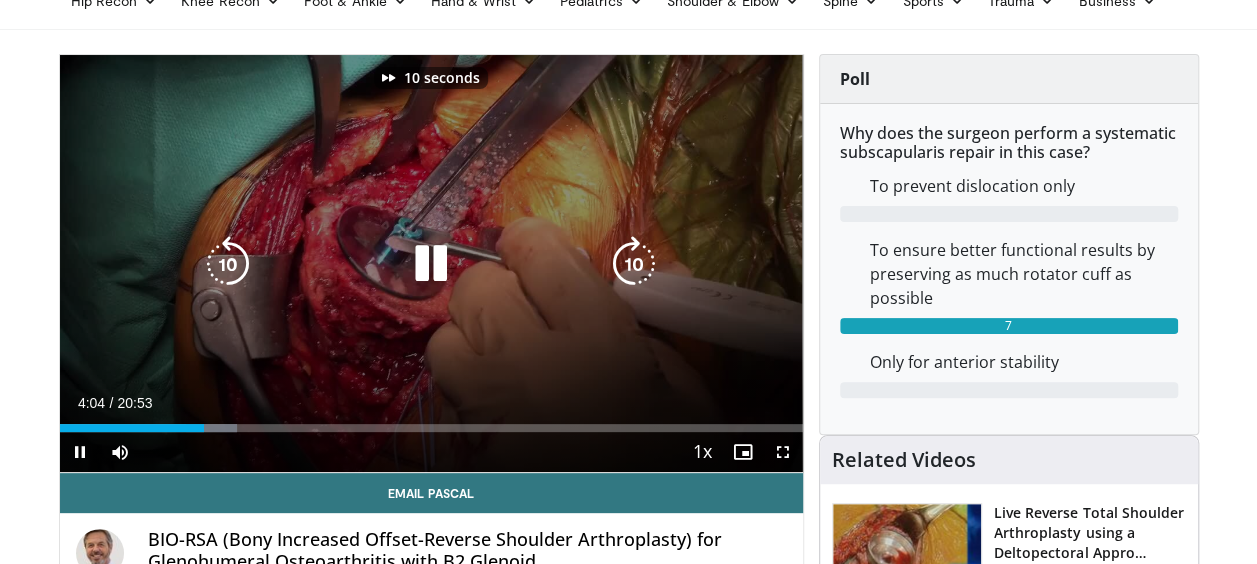 click at bounding box center (634, 264) 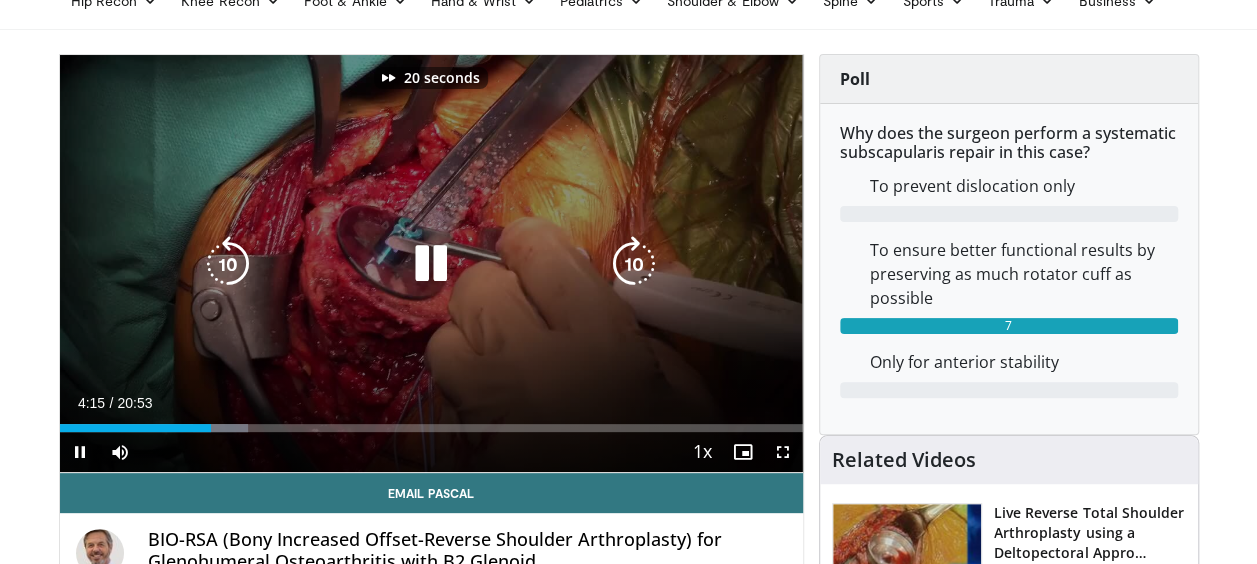 click at bounding box center [634, 264] 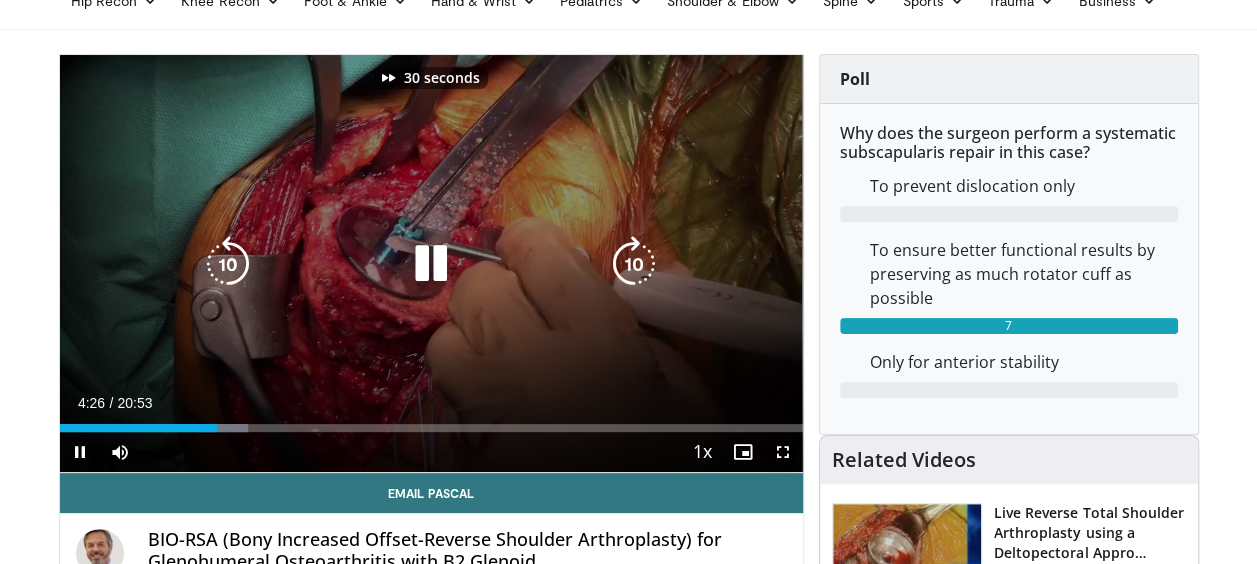 click at bounding box center (634, 264) 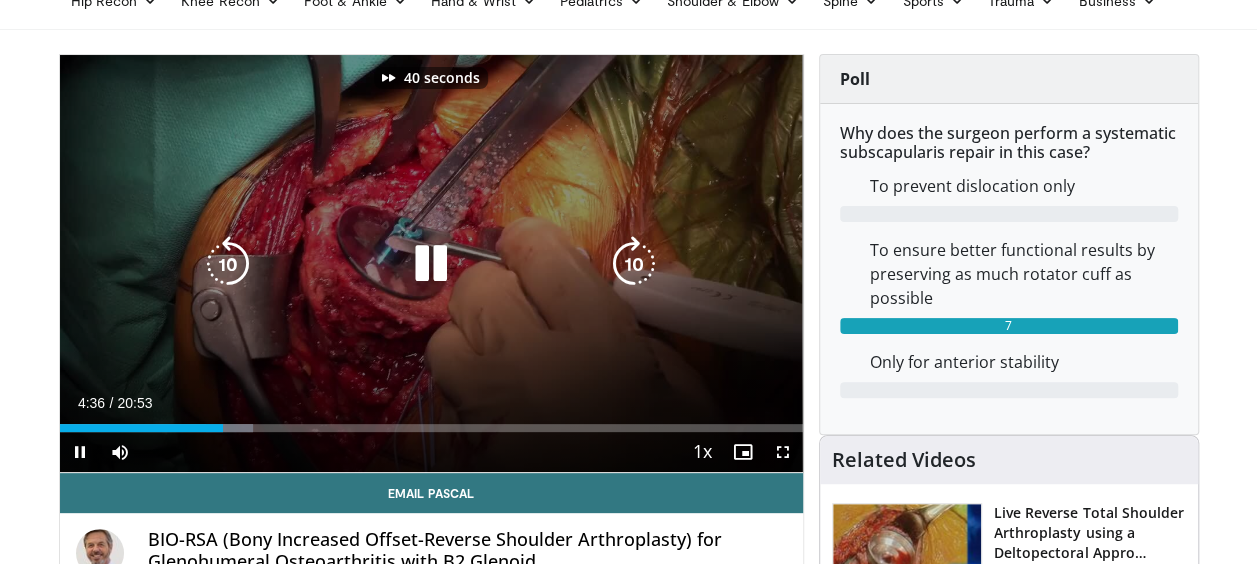 click at bounding box center [634, 264] 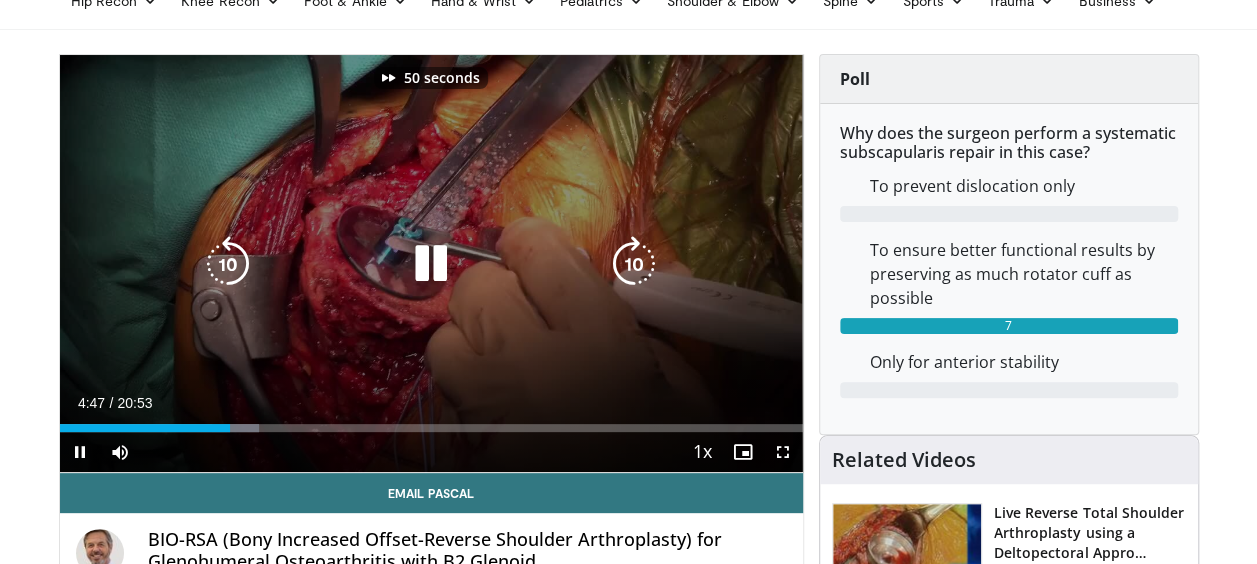 click at bounding box center [634, 264] 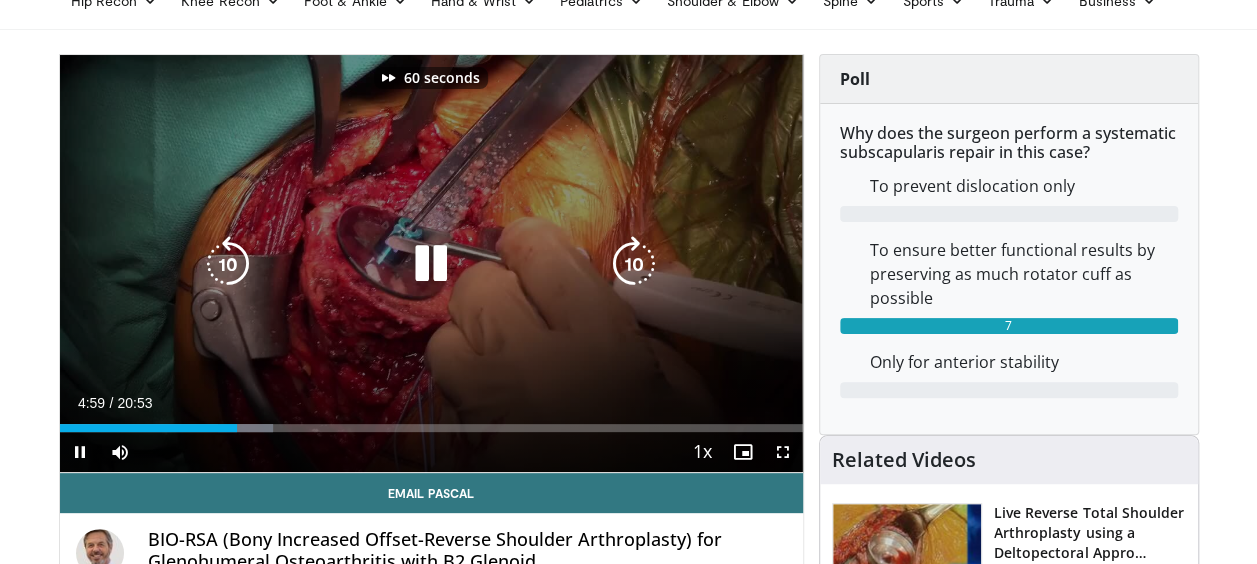 click at bounding box center (634, 264) 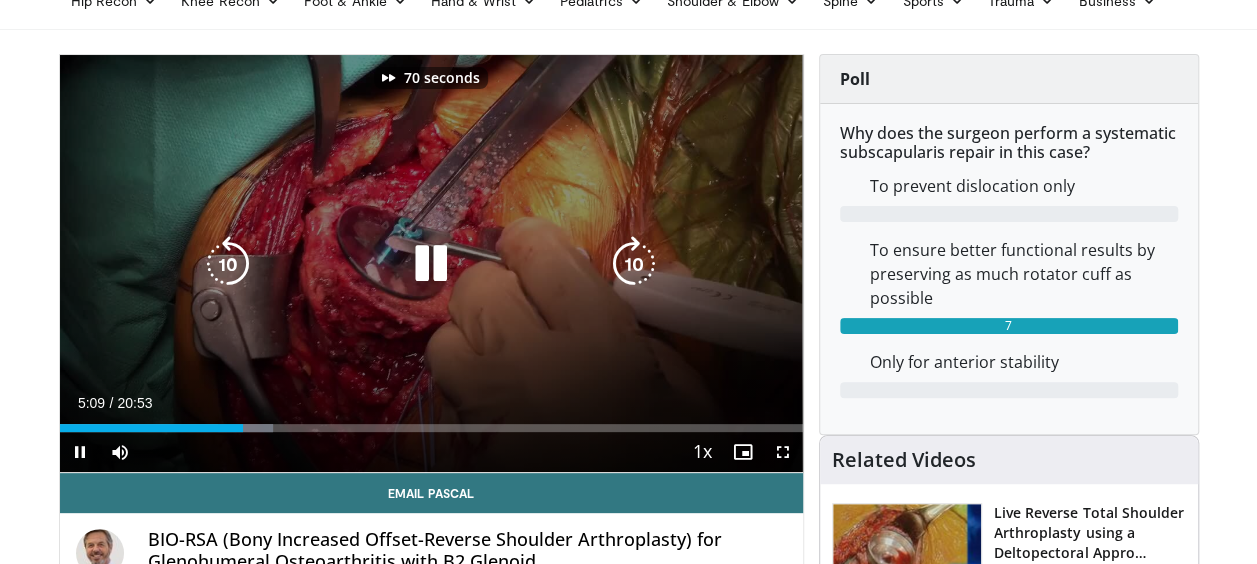 click at bounding box center [634, 264] 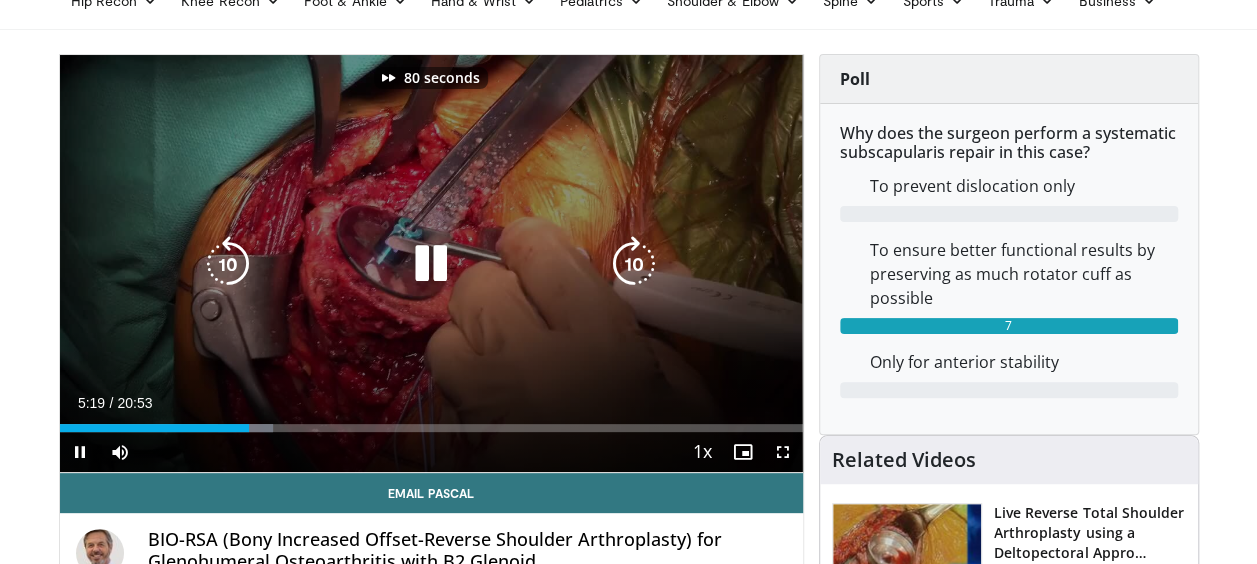 click at bounding box center (634, 264) 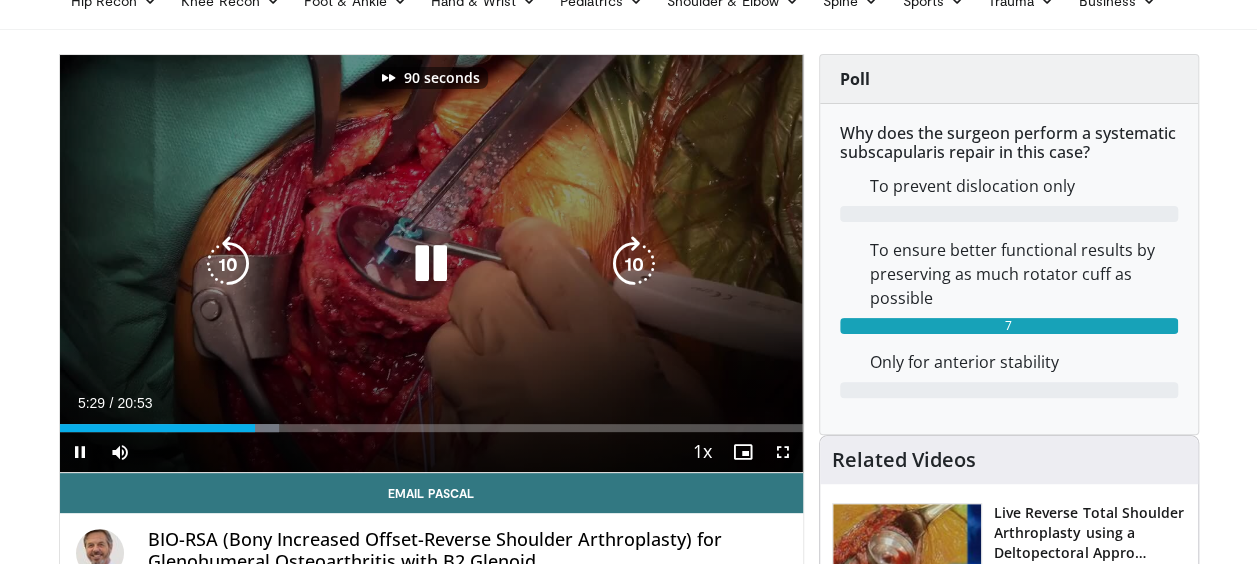 click at bounding box center (634, 264) 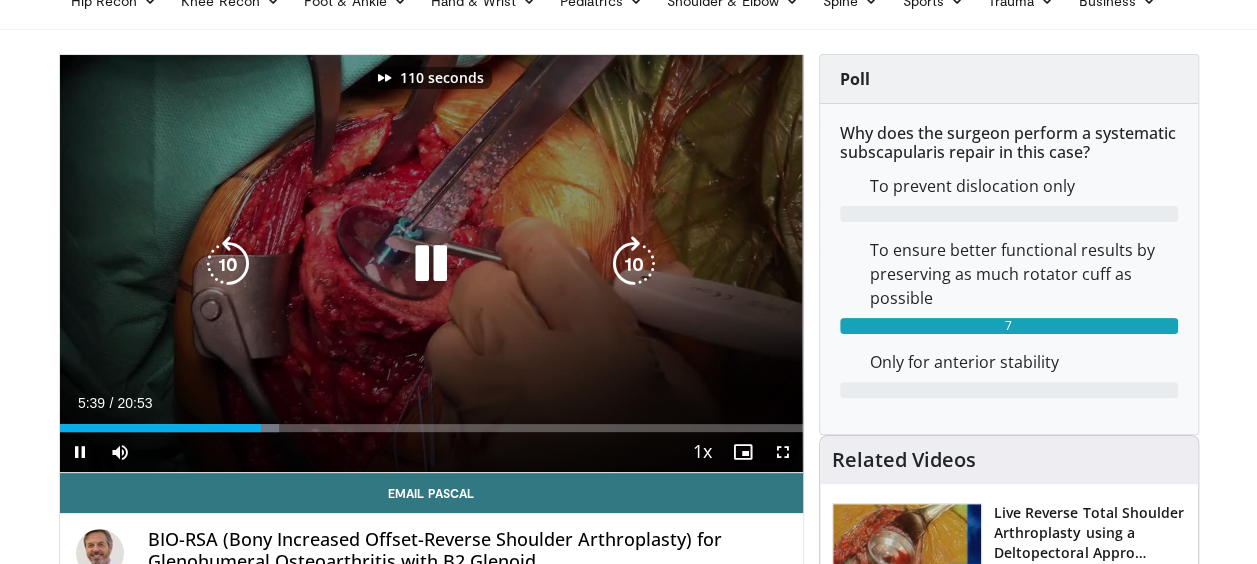 click at bounding box center (634, 264) 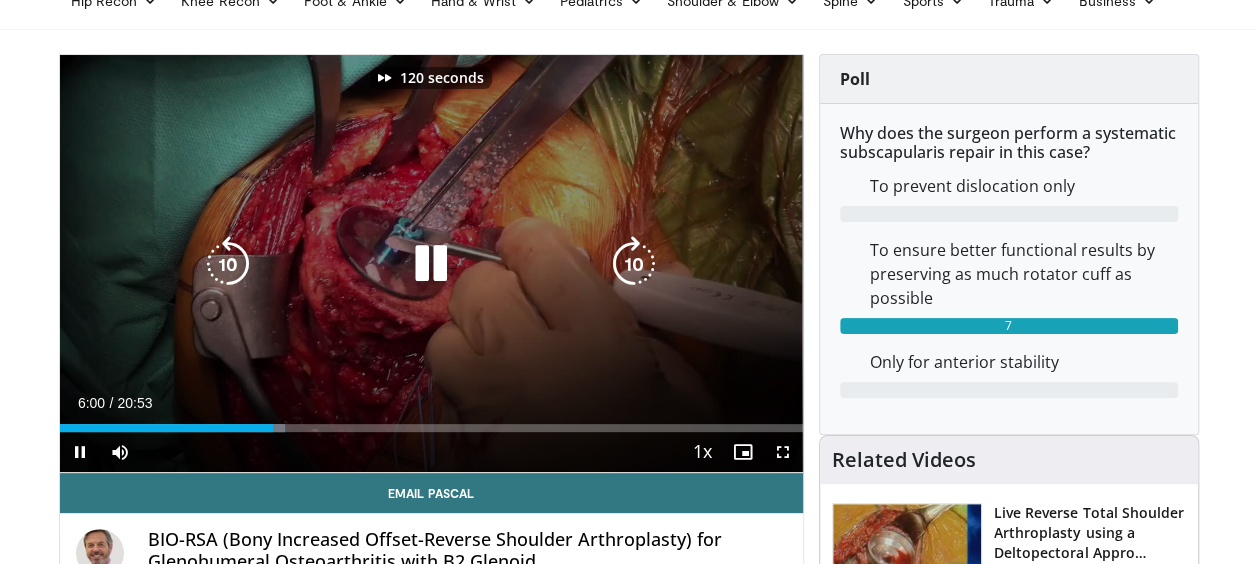 click at bounding box center [634, 264] 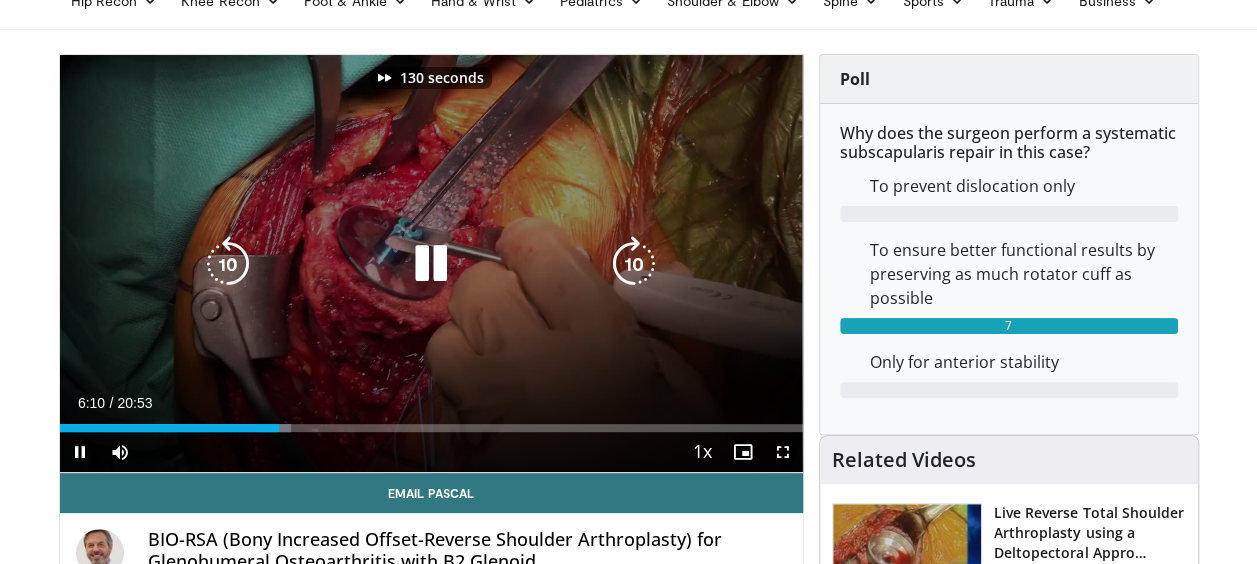 click at bounding box center [634, 264] 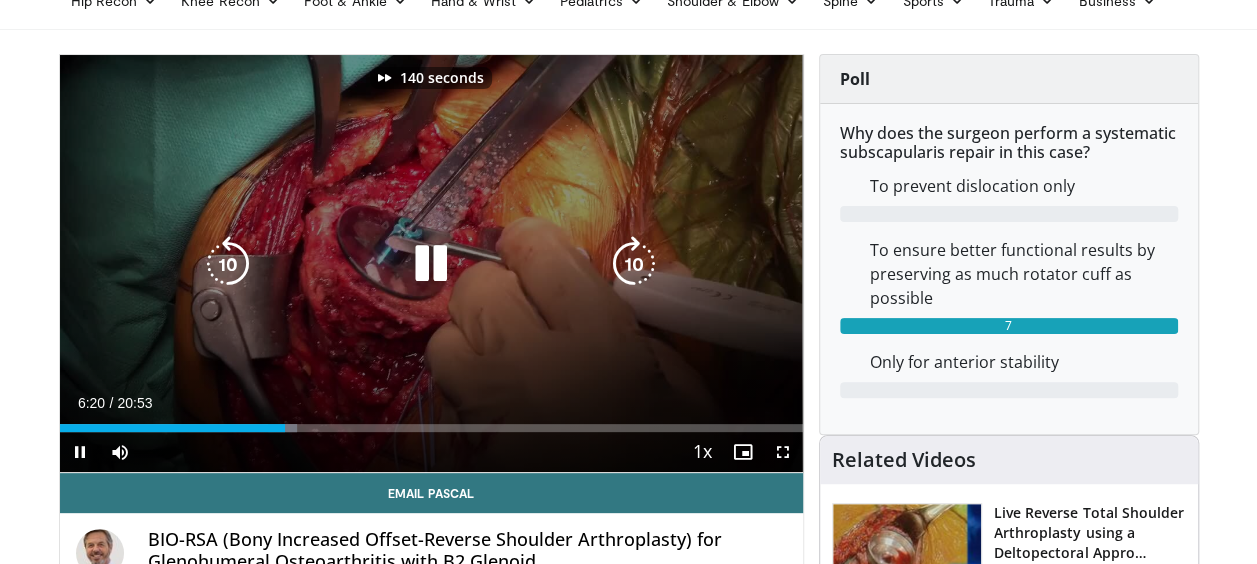 click at bounding box center [634, 264] 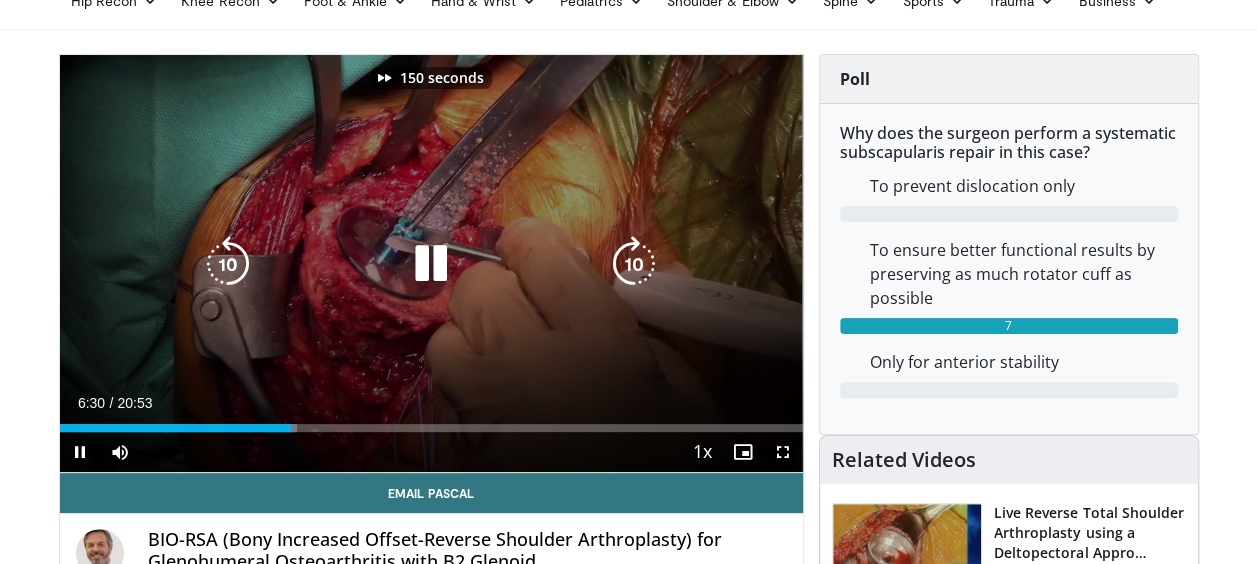 click at bounding box center [634, 264] 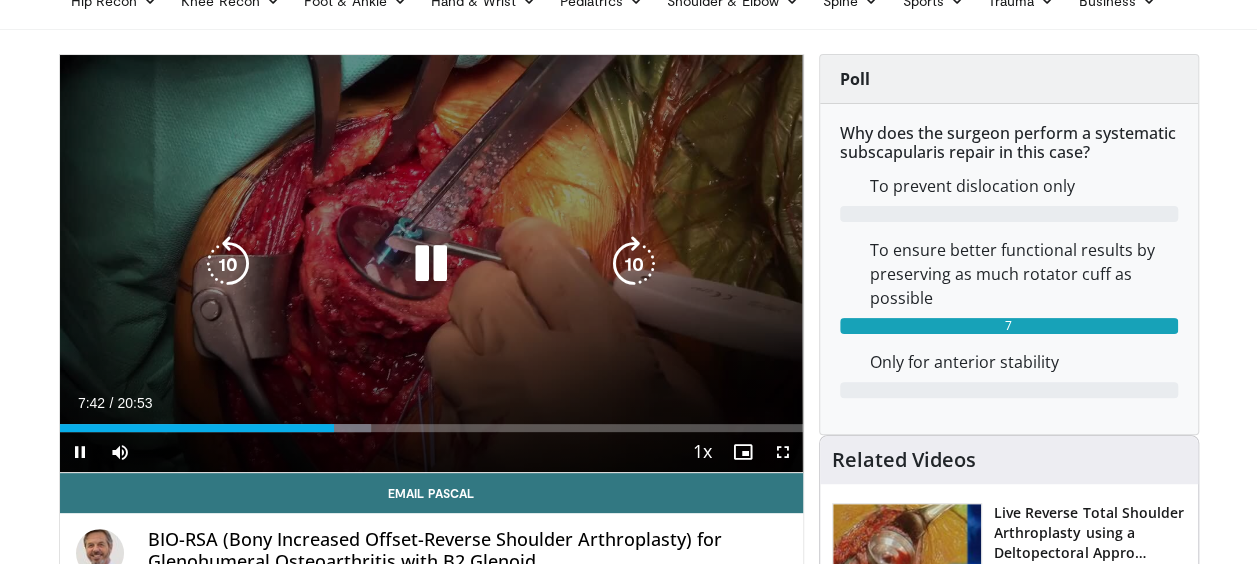 click at bounding box center (634, 264) 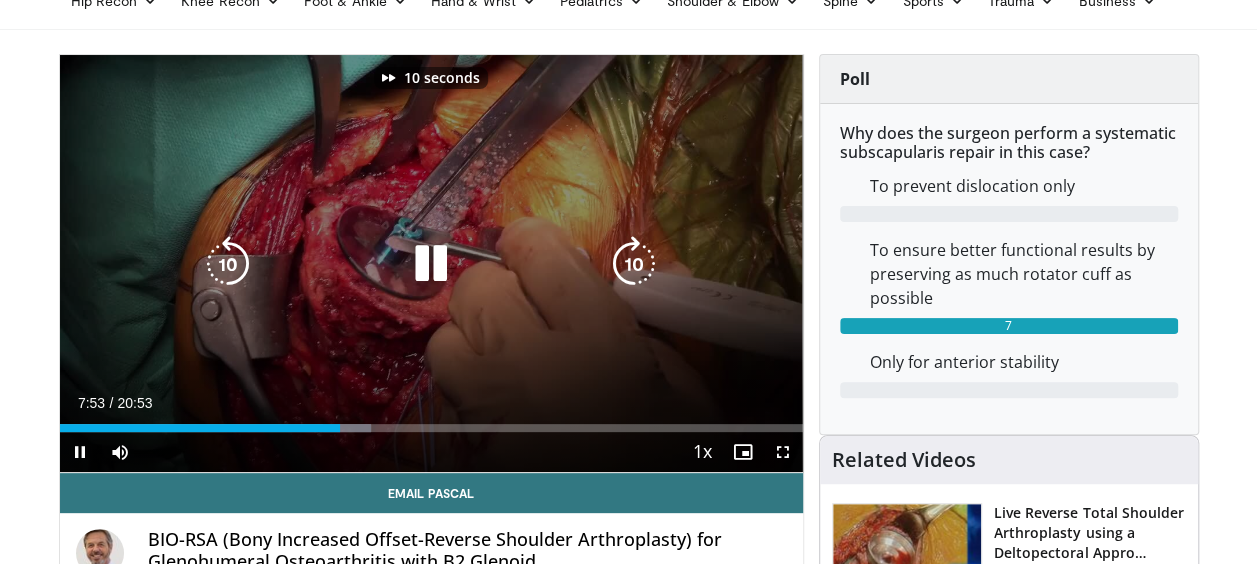 click at bounding box center (634, 264) 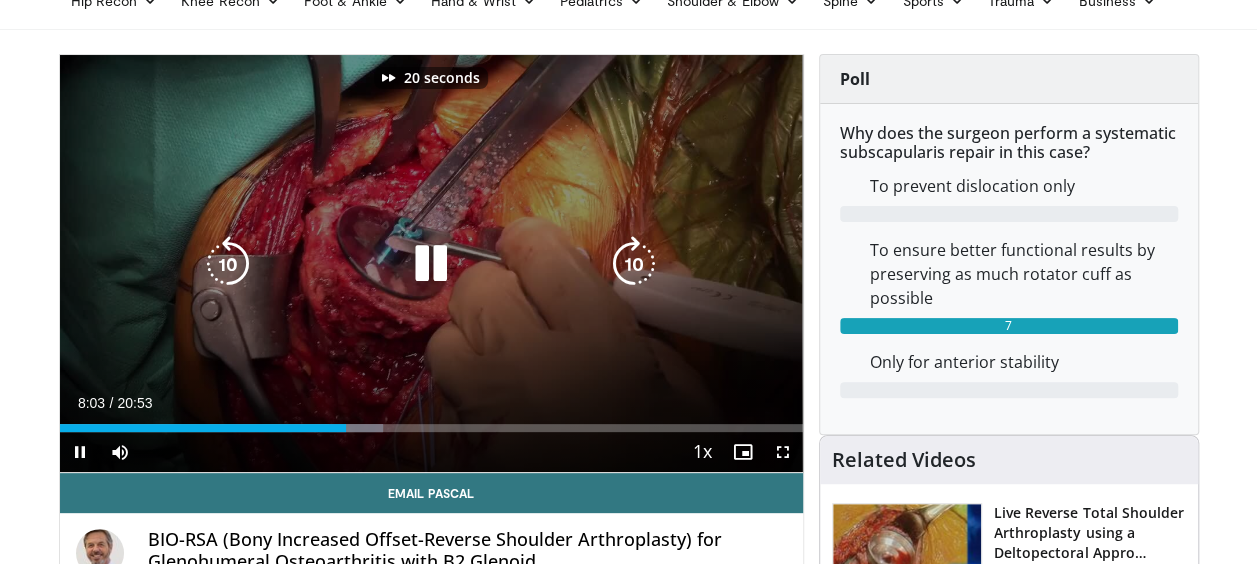 click at bounding box center (634, 264) 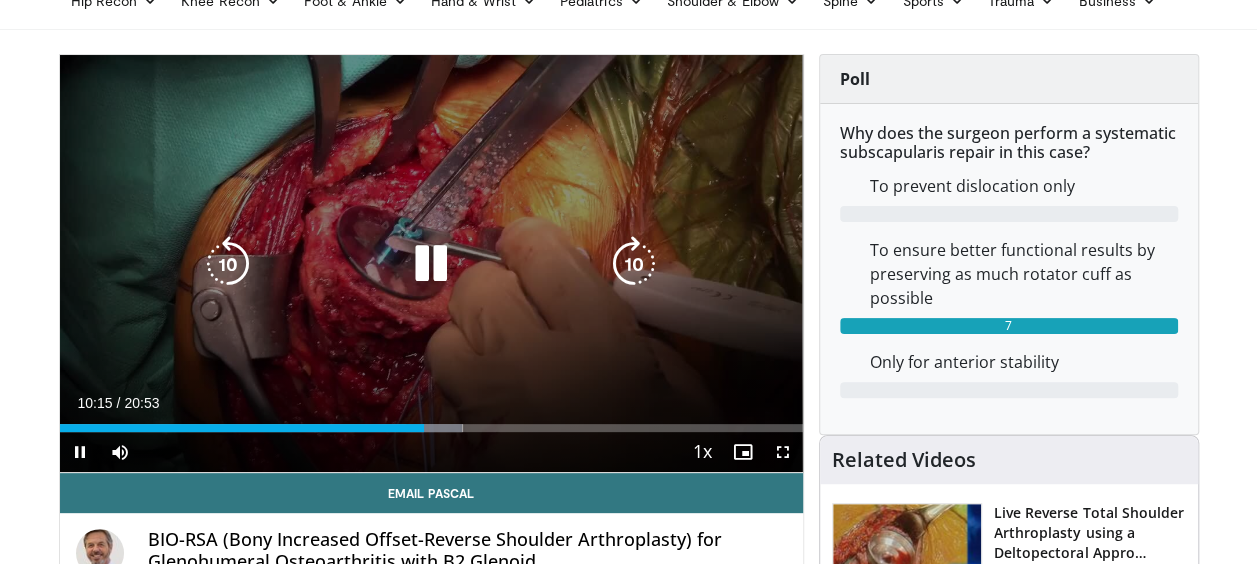 click at bounding box center (228, 264) 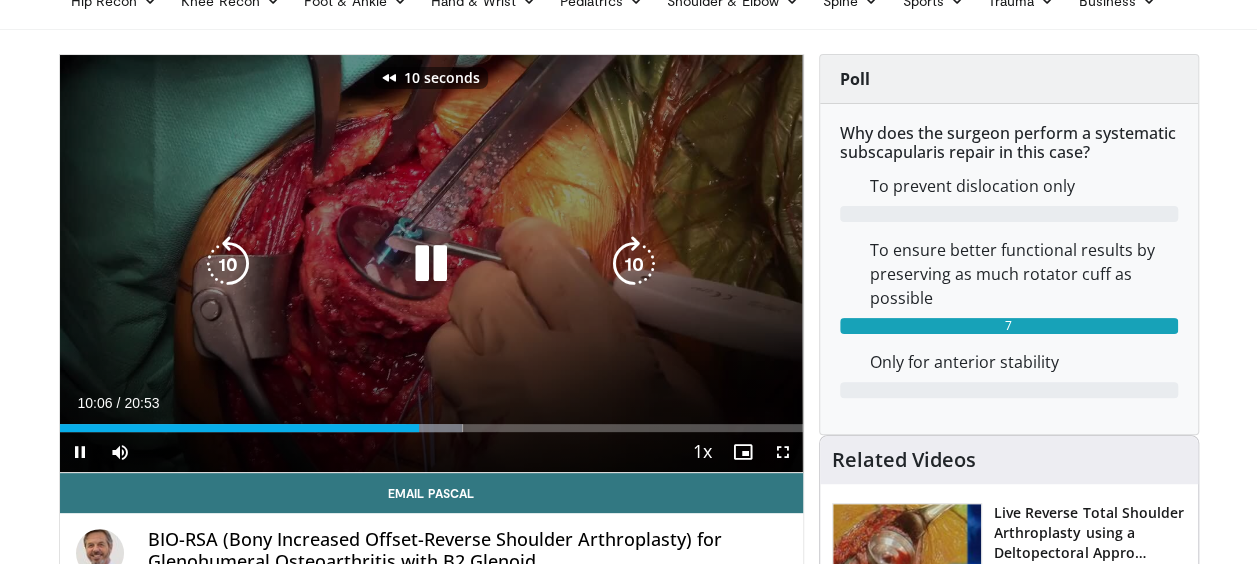 click at bounding box center [228, 264] 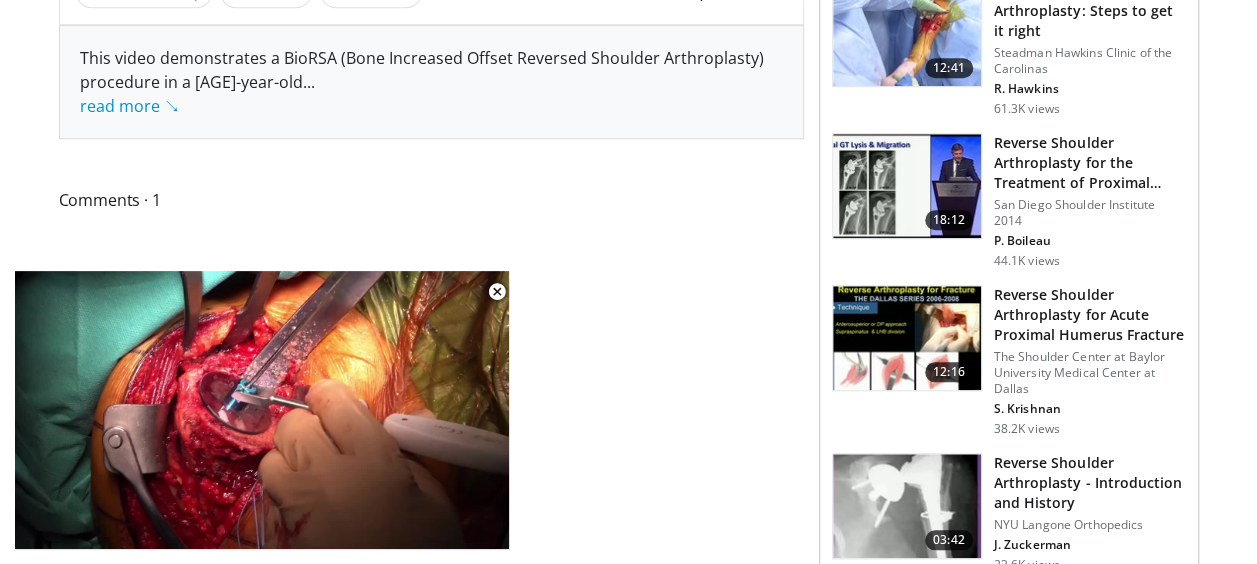 scroll, scrollTop: 900, scrollLeft: 0, axis: vertical 